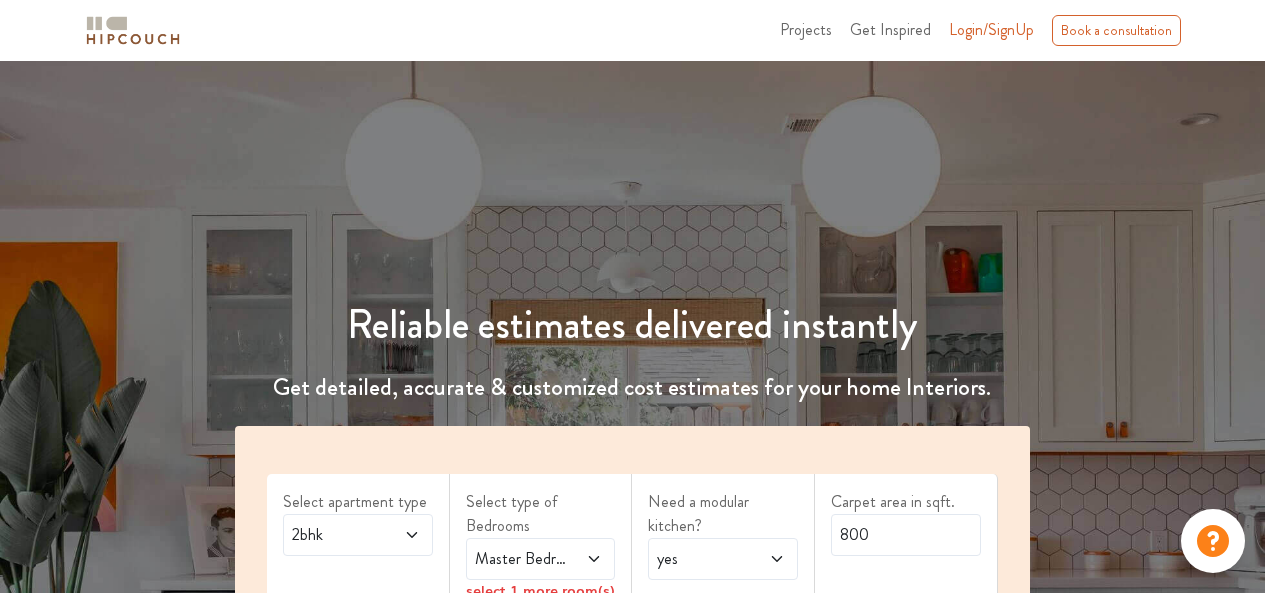 scroll, scrollTop: 0, scrollLeft: 0, axis: both 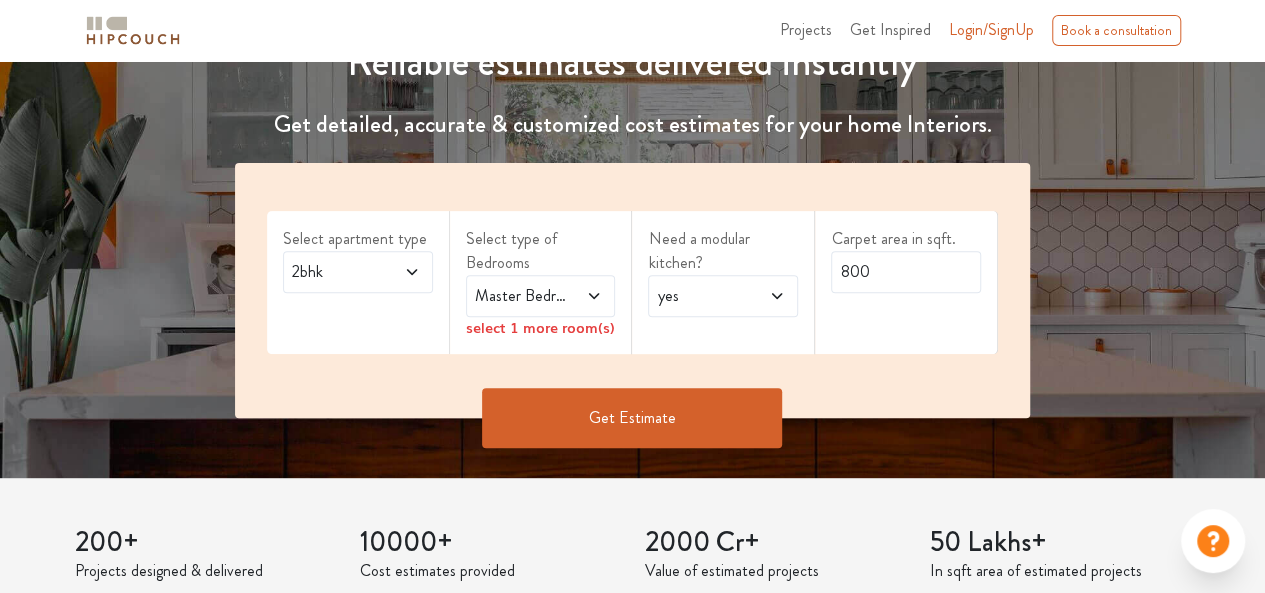 click on "2bhk" at bounding box center [337, 272] 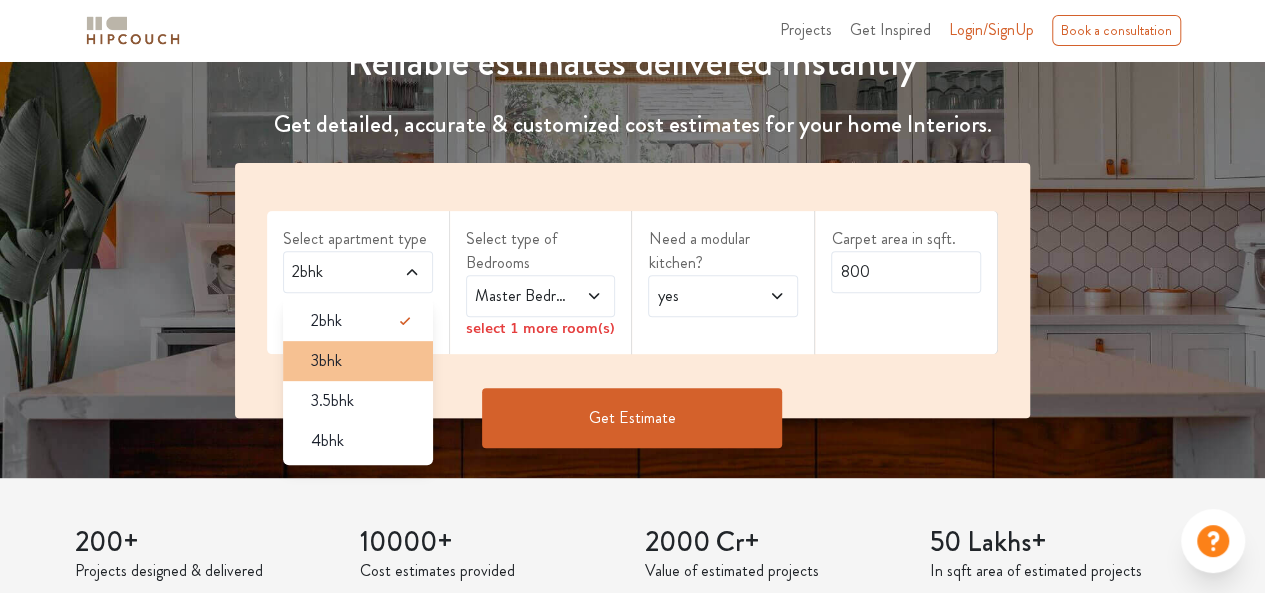 click on "3bhk" at bounding box center [358, 361] 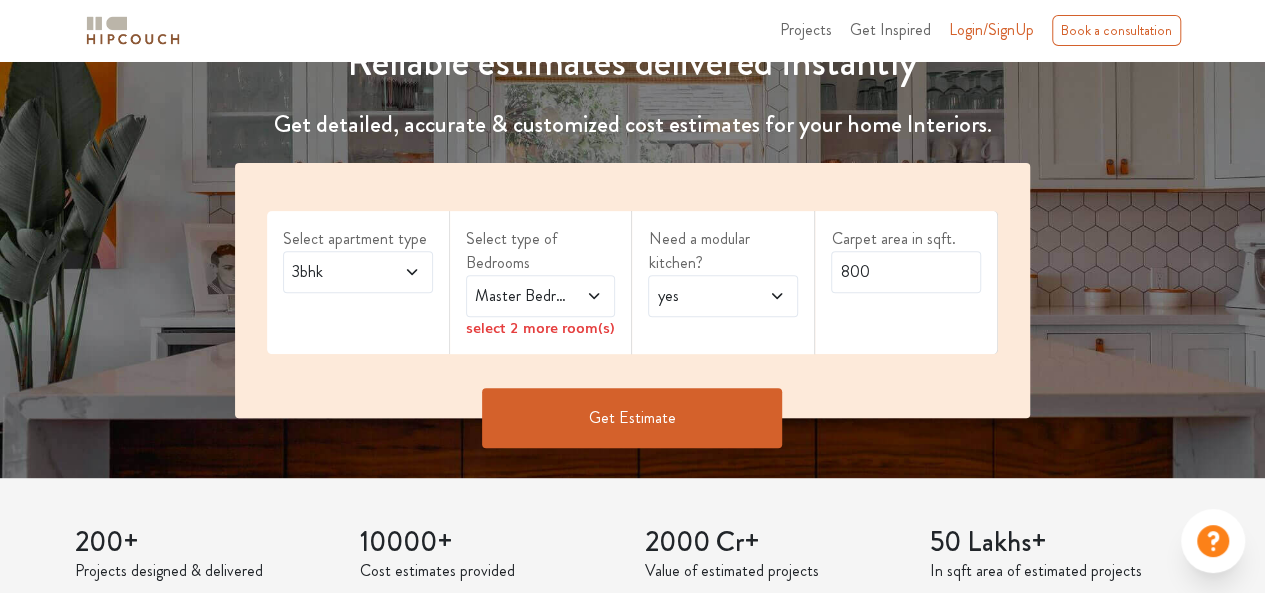 click on "Master Bedroom" at bounding box center (520, 296) 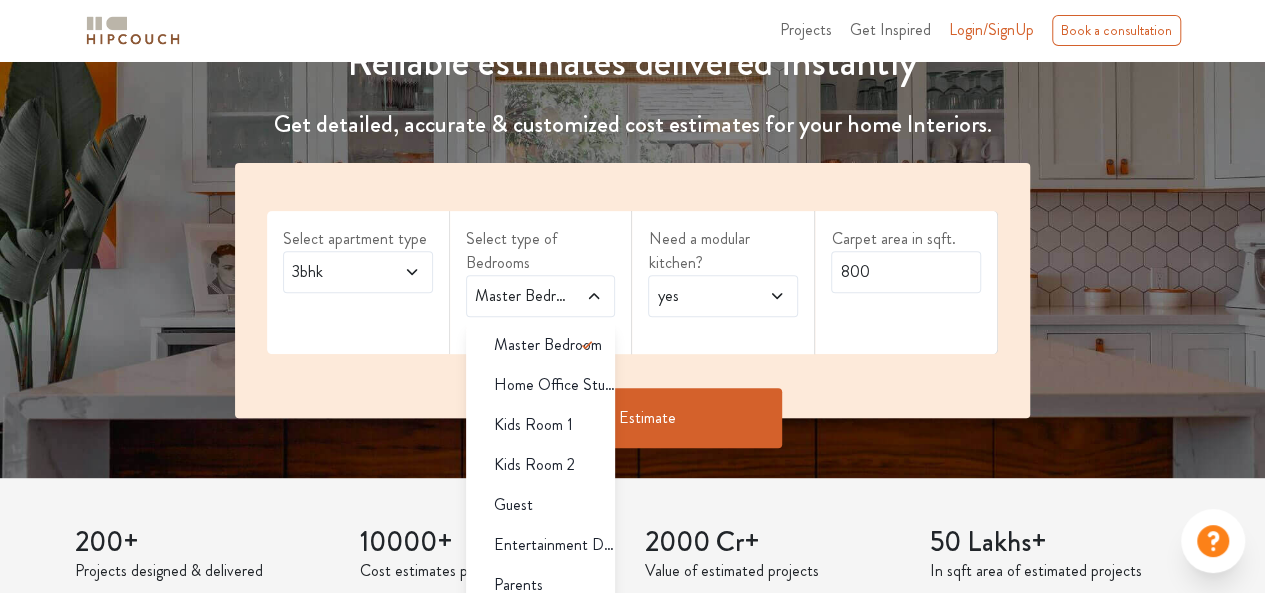 scroll, scrollTop: 31, scrollLeft: 0, axis: vertical 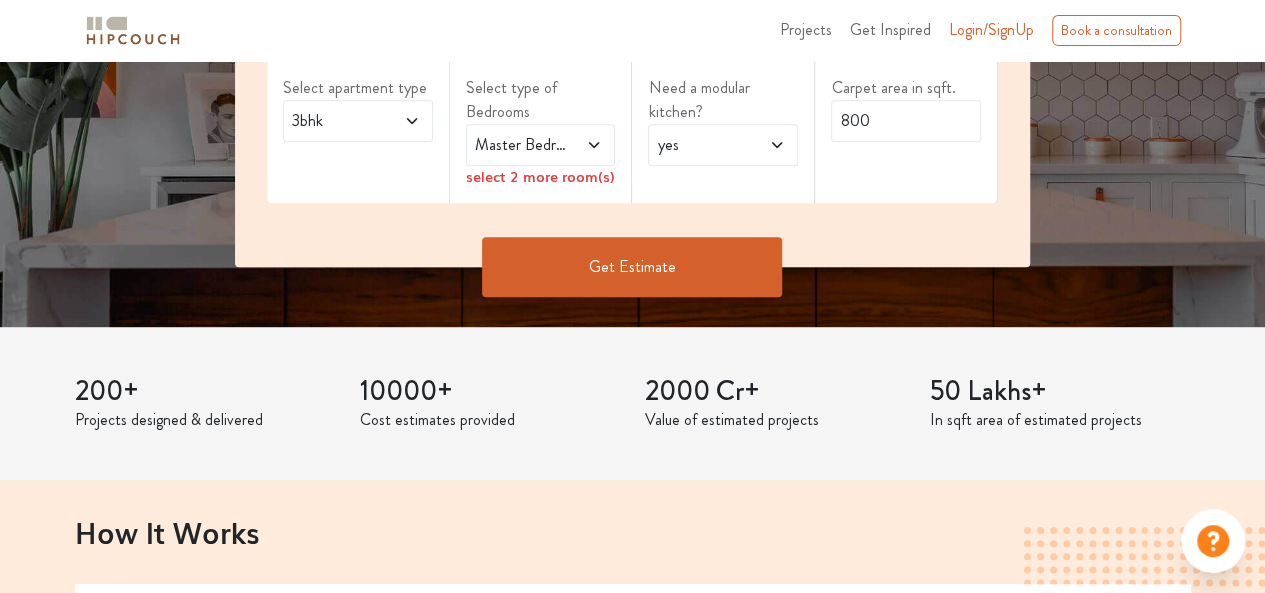 click on "Master Bedroom" at bounding box center (520, 145) 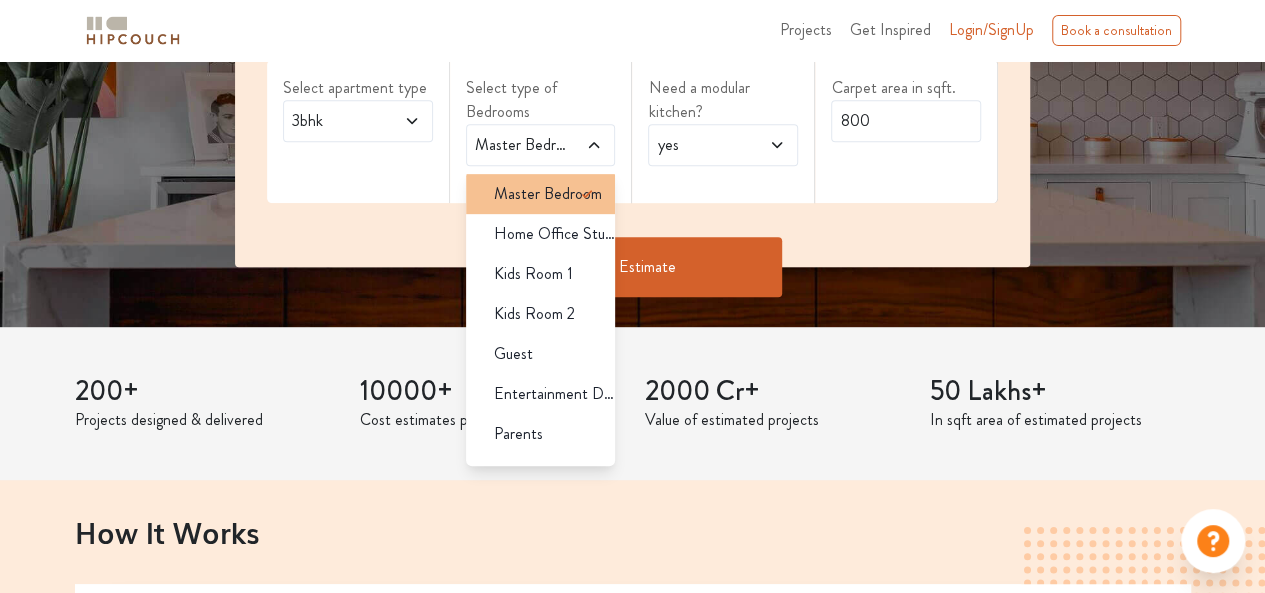 click on "Master Bedroom" at bounding box center (548, 194) 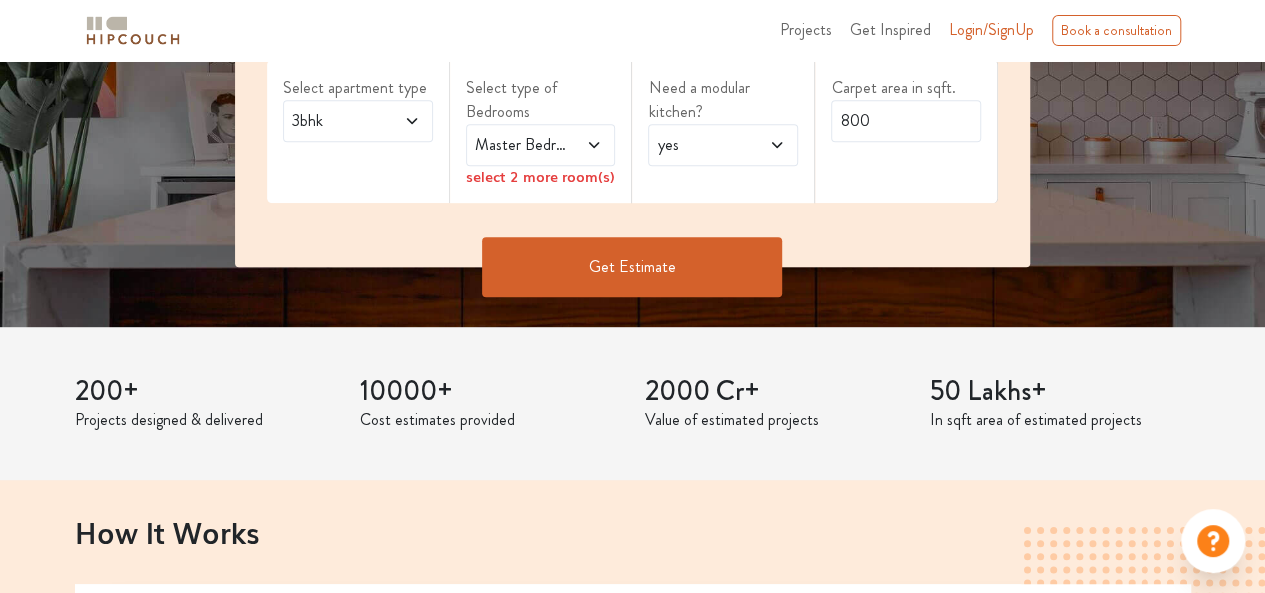 click on "Need a modular kitchen? yes" at bounding box center (723, 131) 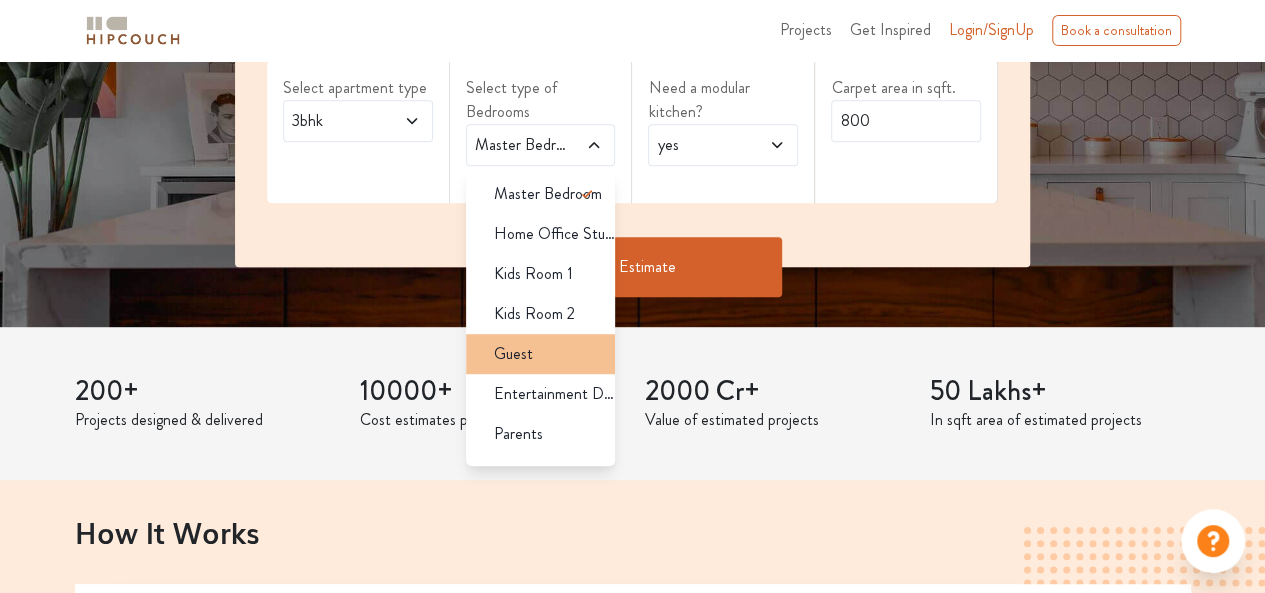 click on "Guest" at bounding box center [547, 354] 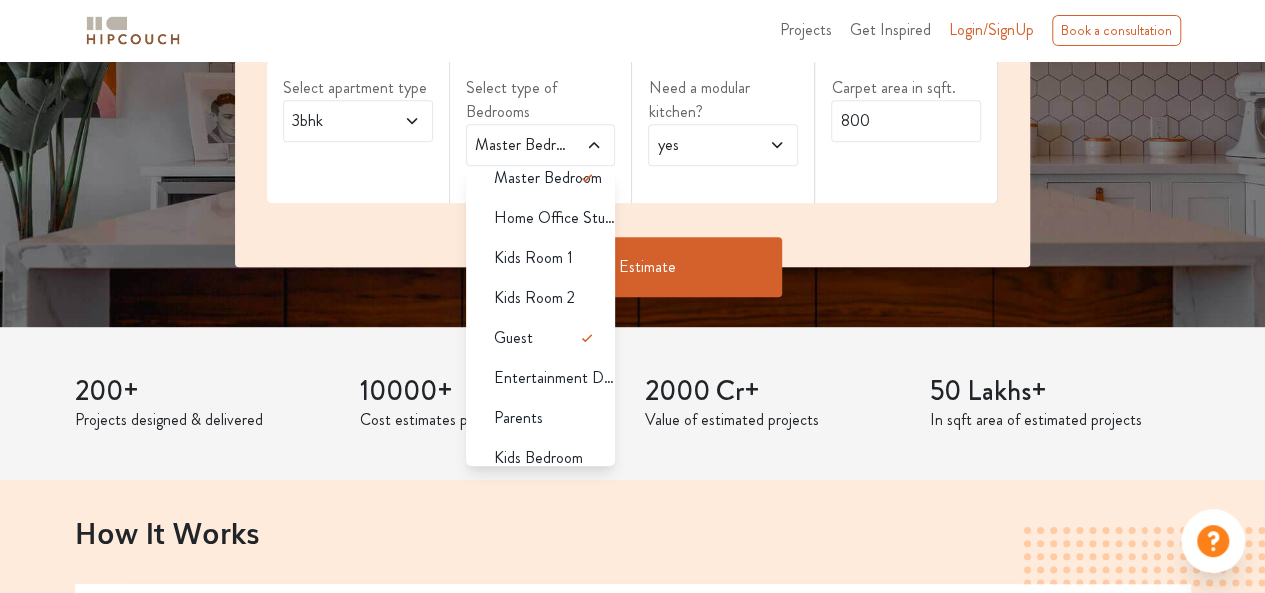 scroll, scrollTop: 31, scrollLeft: 0, axis: vertical 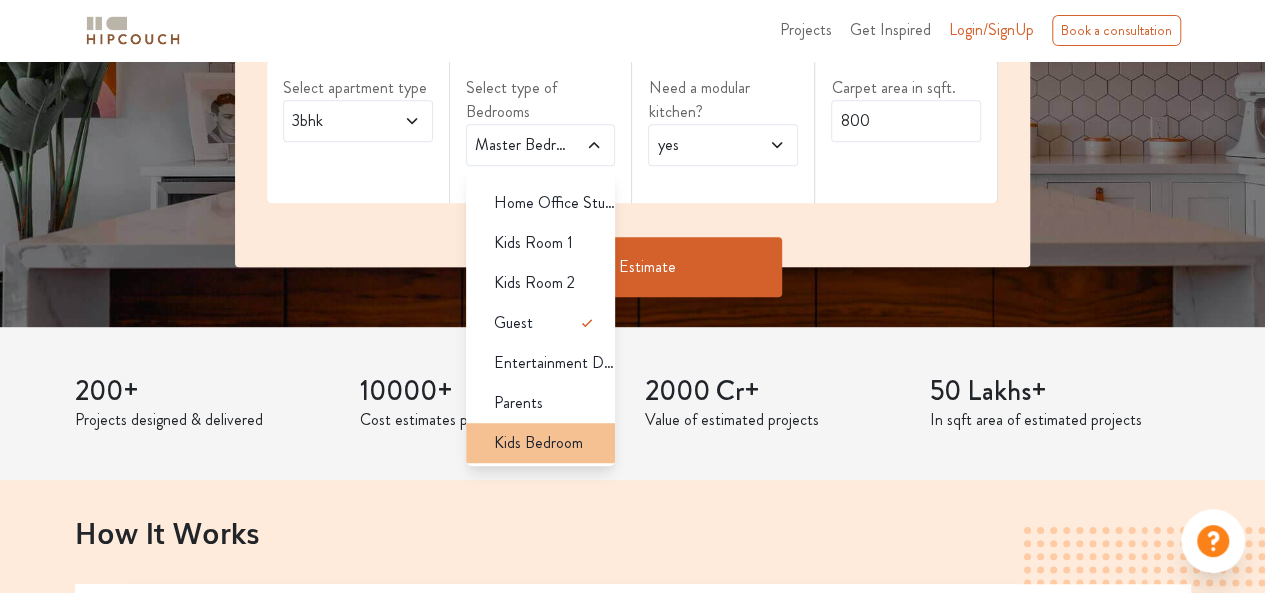 click on "Kids Bedroom" at bounding box center (538, 443) 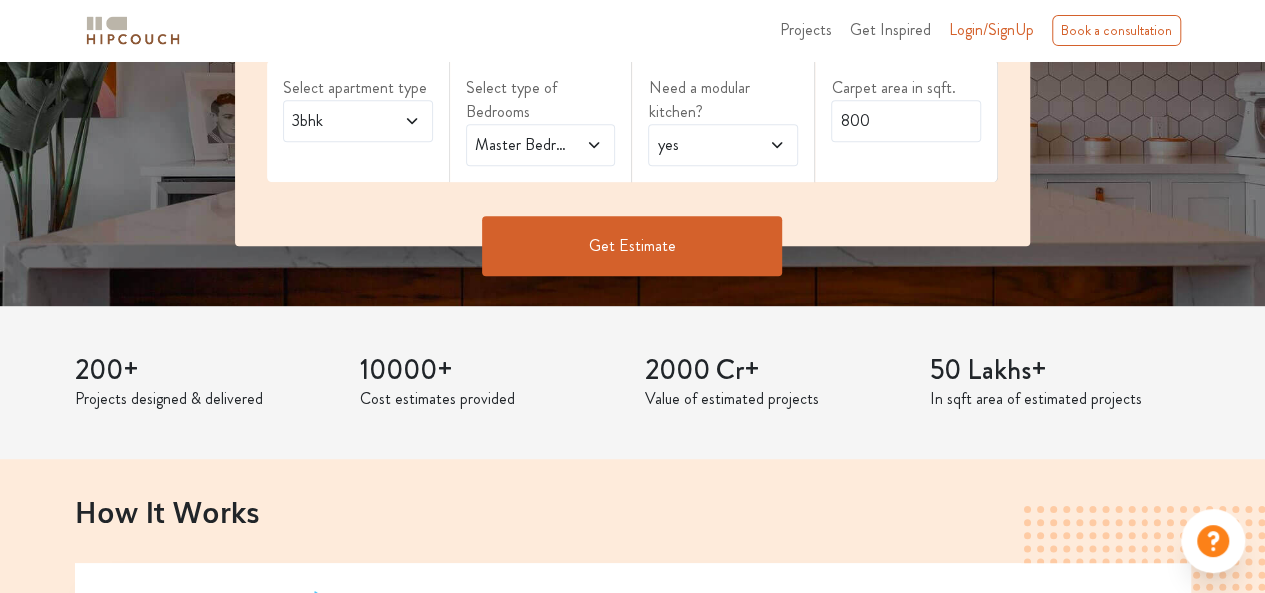 click on "yes" at bounding box center [702, 145] 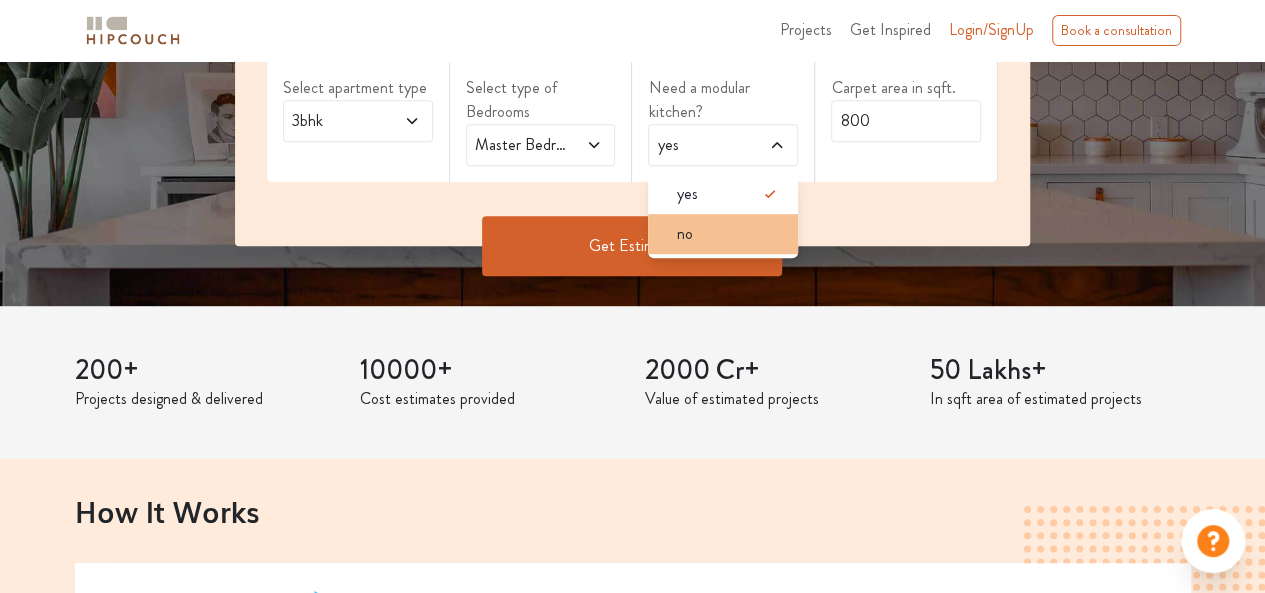 click on "no" at bounding box center (729, 234) 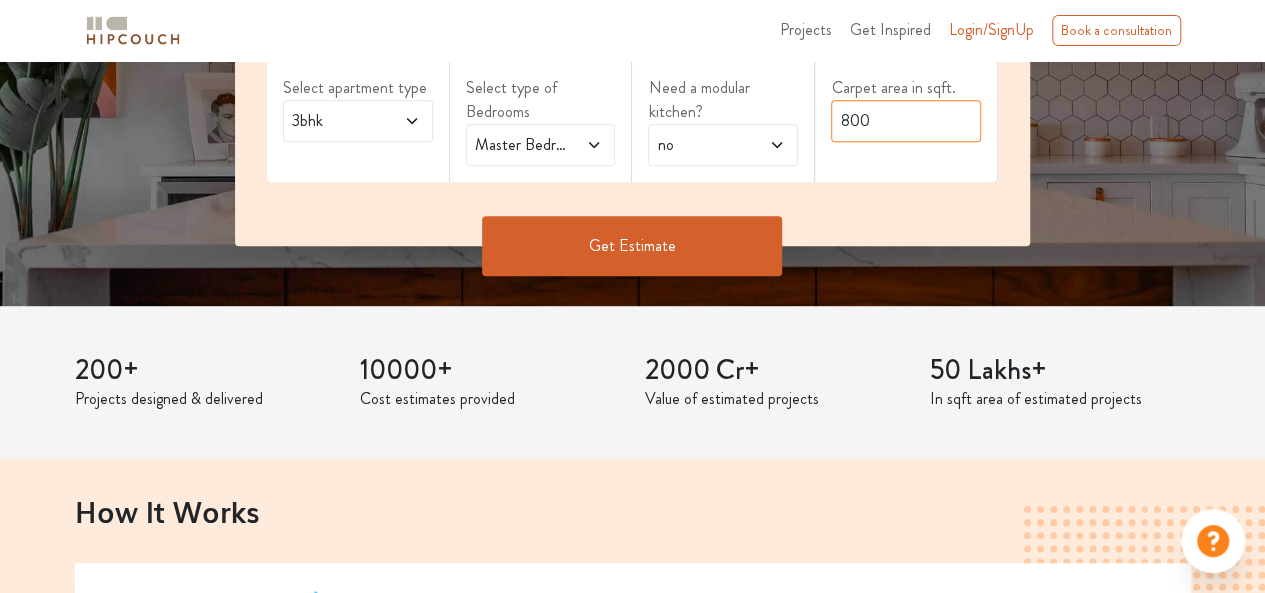 click on "800" at bounding box center (906, 121) 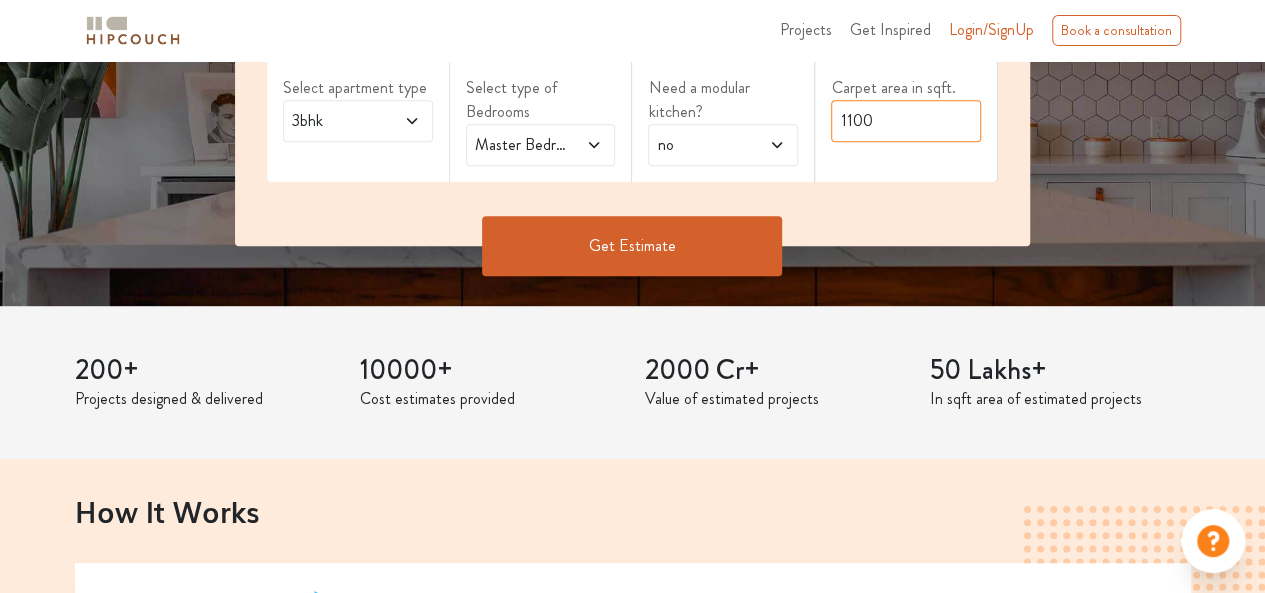 type on "1100" 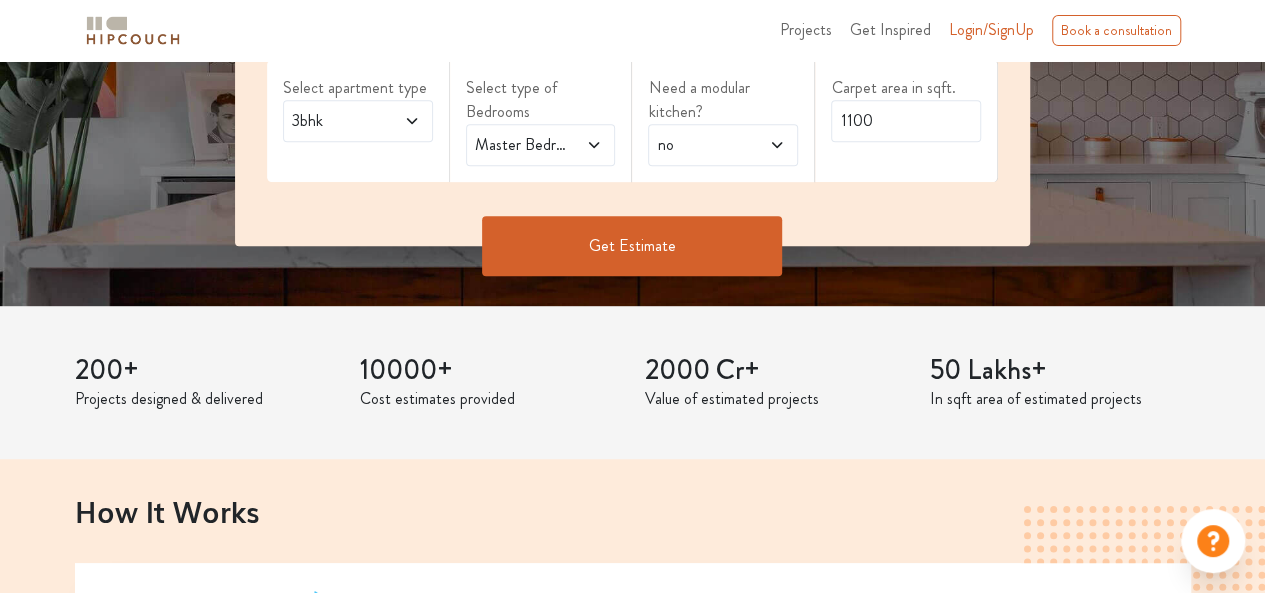 click on "Get Estimate" at bounding box center (632, 246) 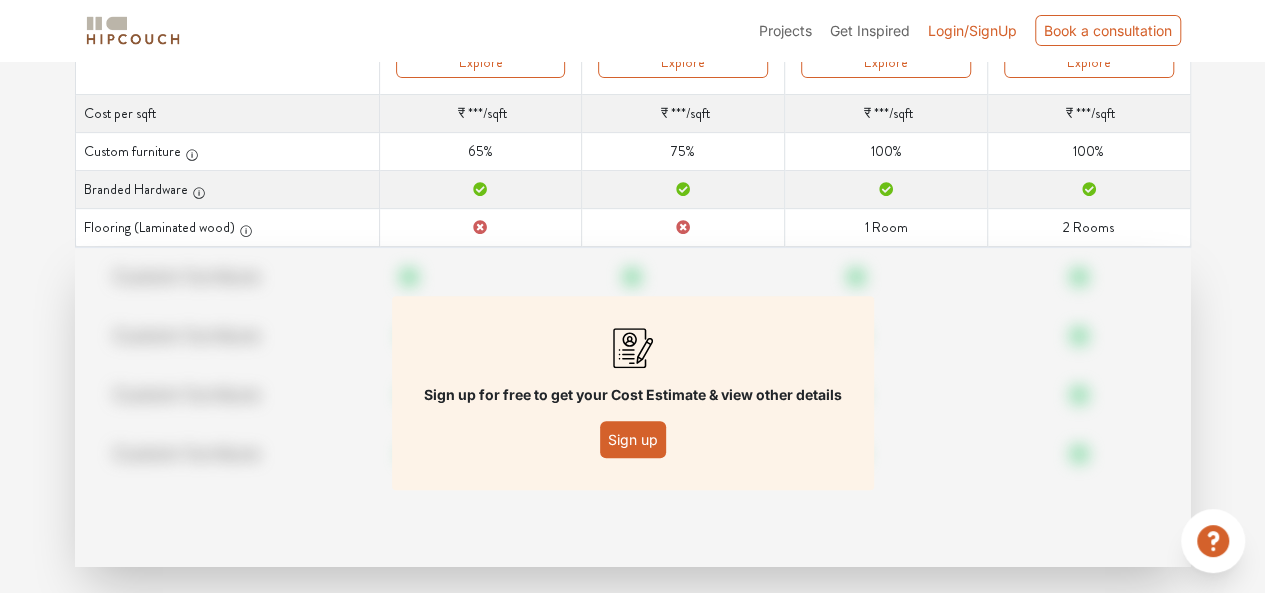 scroll, scrollTop: 348, scrollLeft: 0, axis: vertical 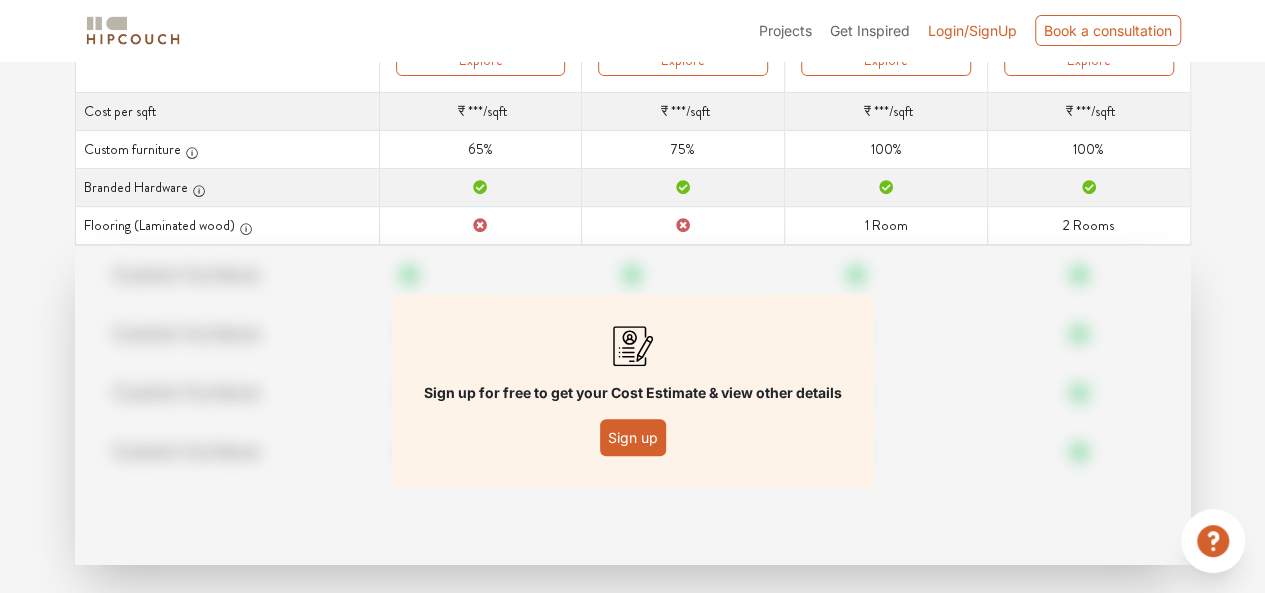 click on "Sign up" at bounding box center [633, 437] 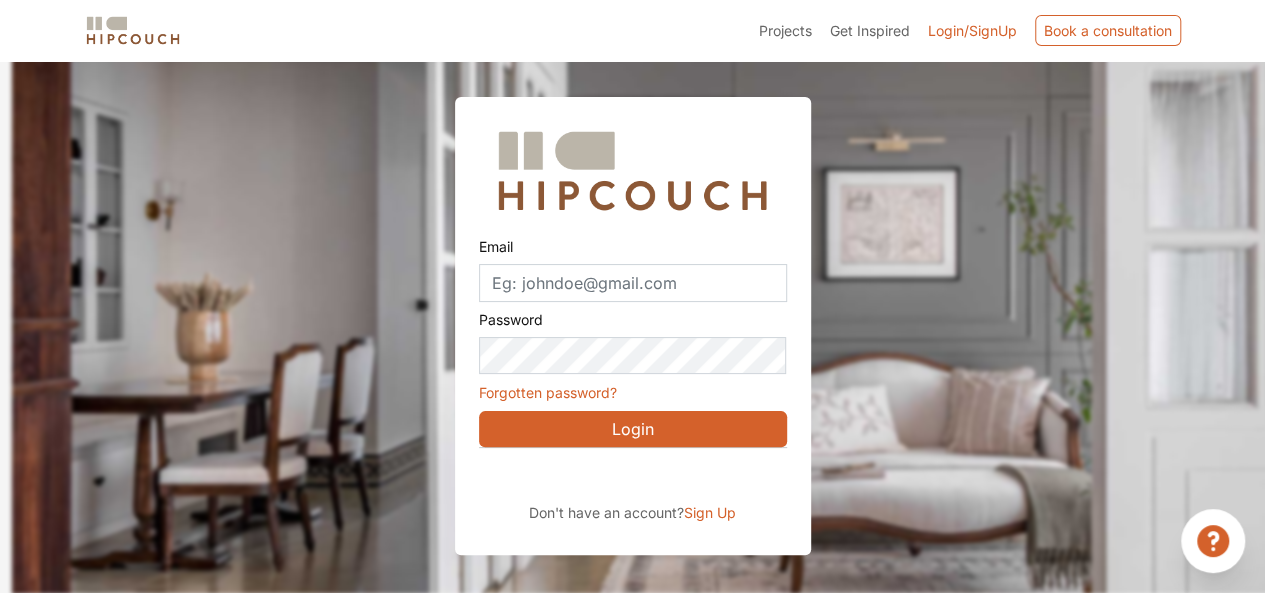 click on "Sign Up" at bounding box center [710, 512] 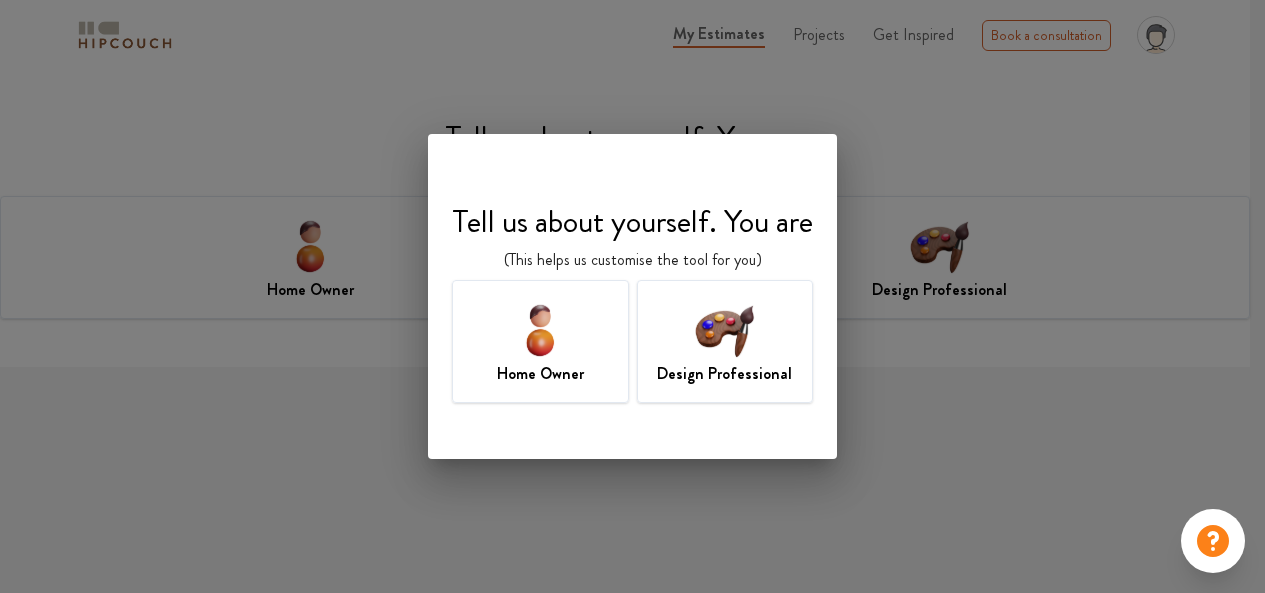 scroll, scrollTop: 0, scrollLeft: 0, axis: both 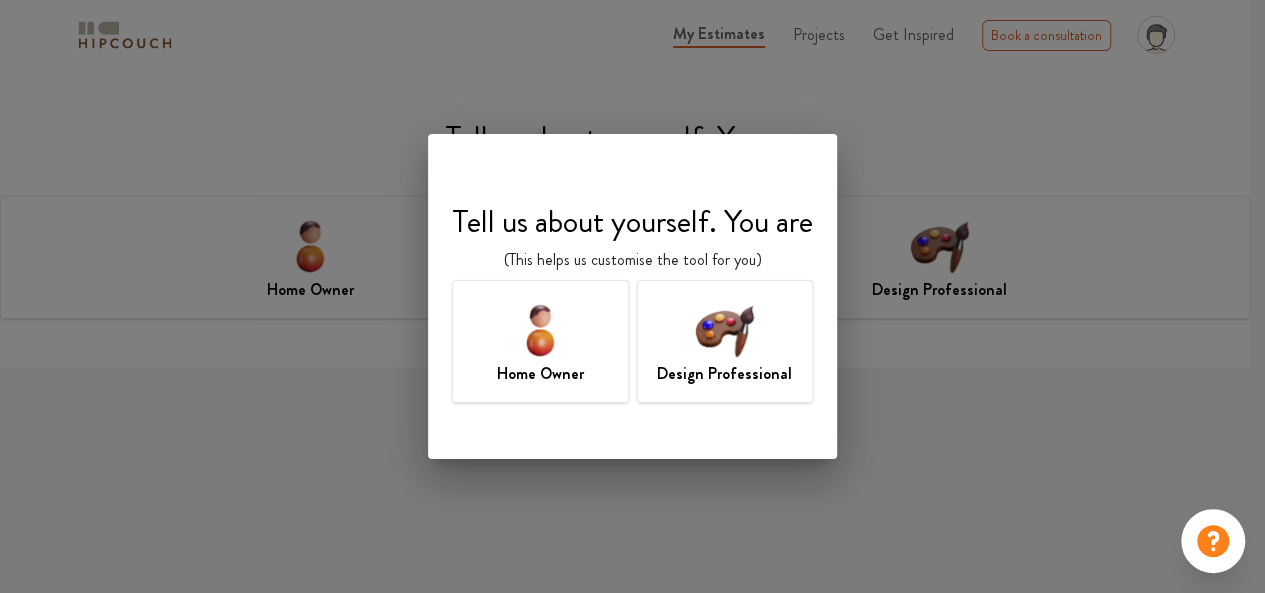 click at bounding box center (724, 329) 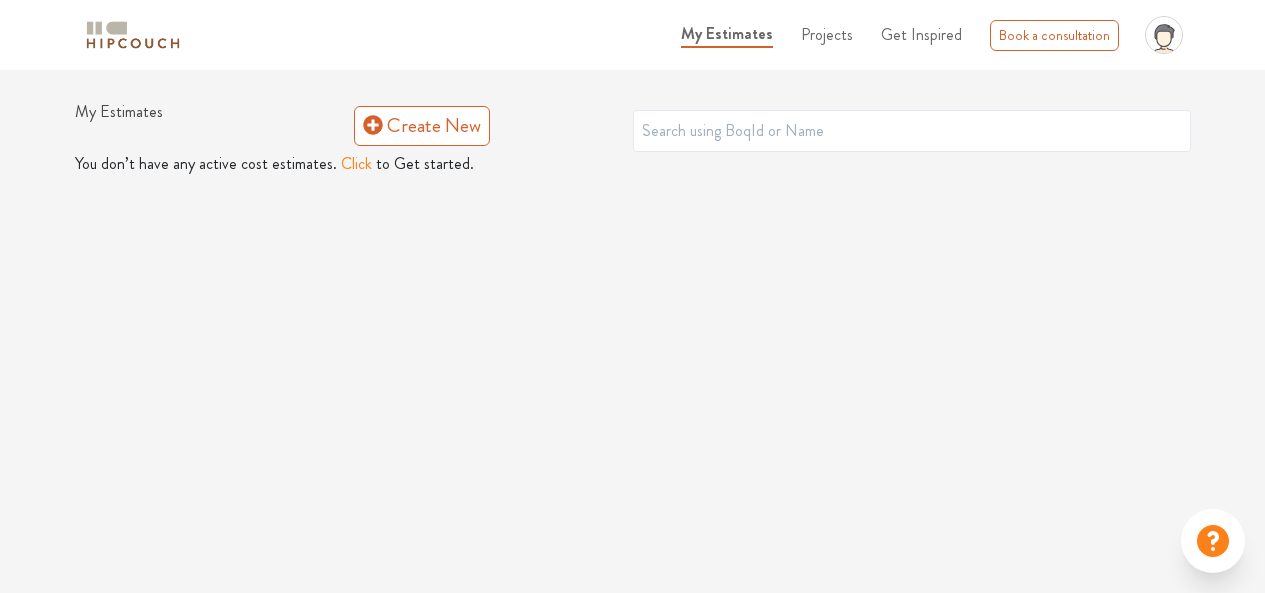 scroll, scrollTop: 0, scrollLeft: 0, axis: both 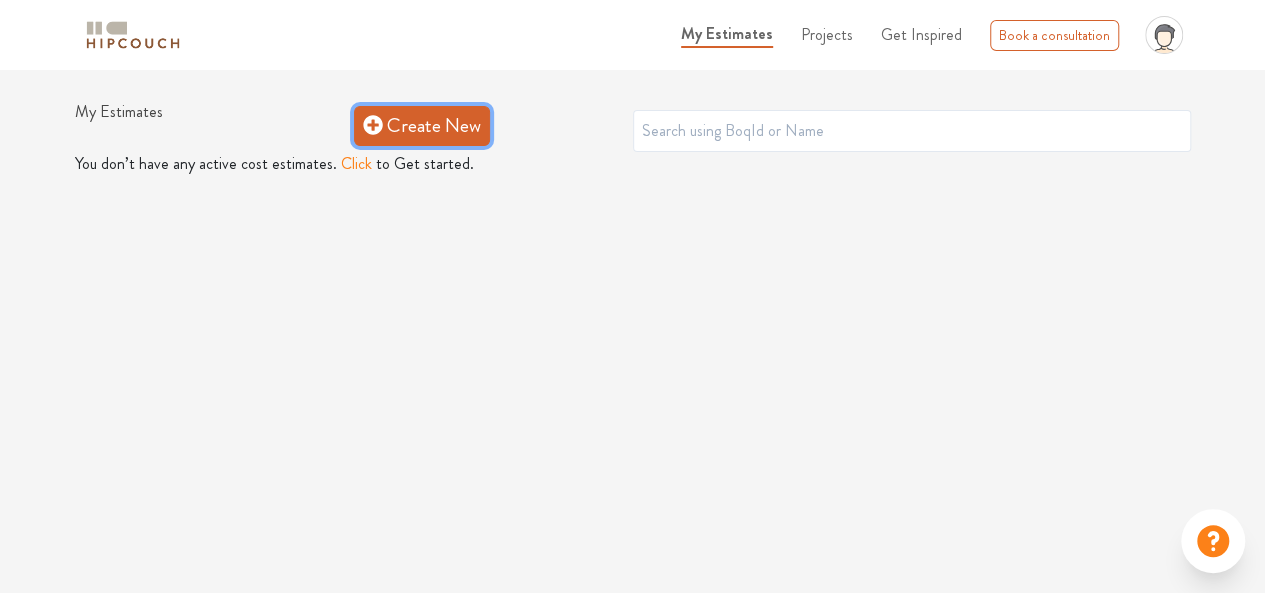 click on "Create New" at bounding box center [422, 126] 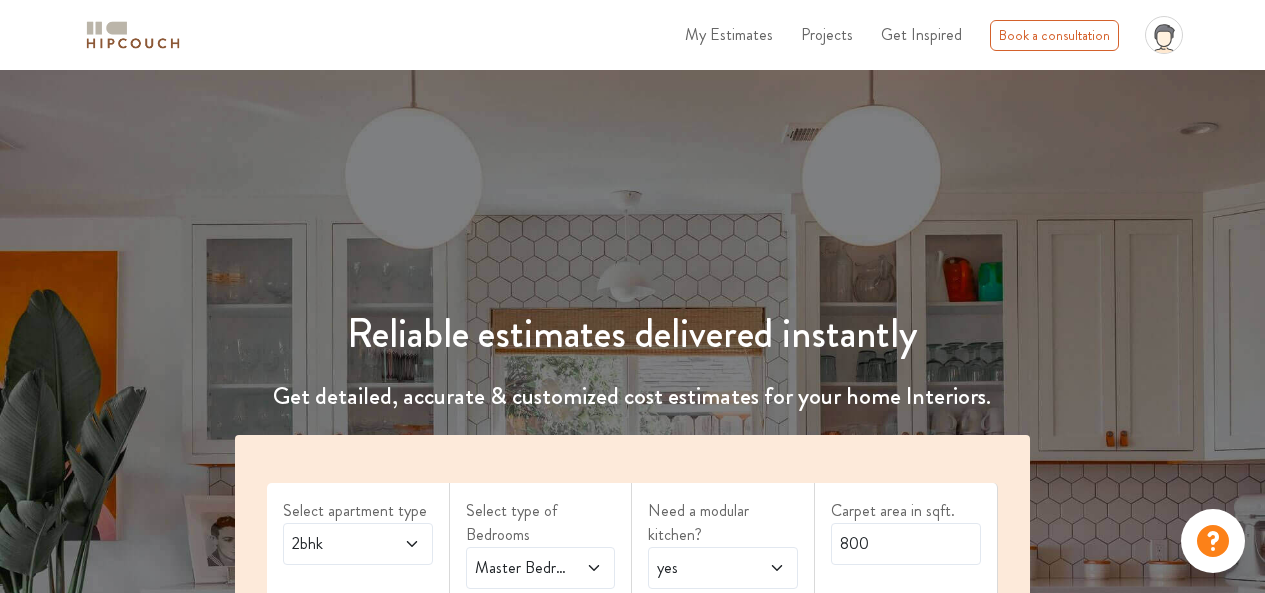 scroll, scrollTop: 0, scrollLeft: 0, axis: both 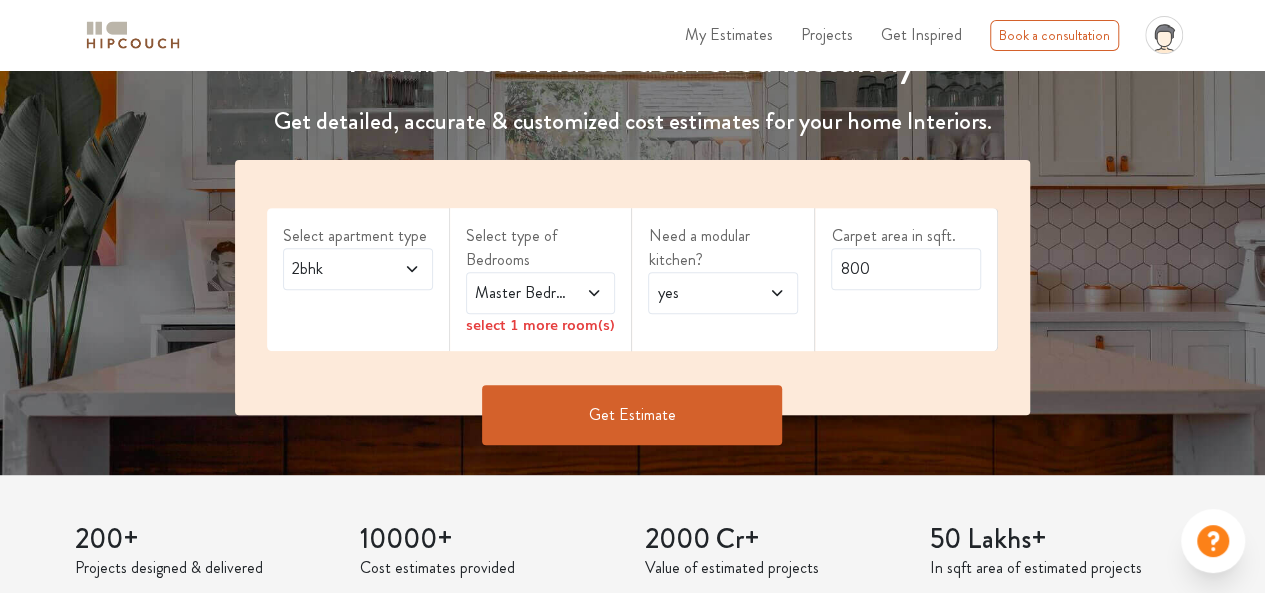 click on "Master Bedroom" at bounding box center [541, 293] 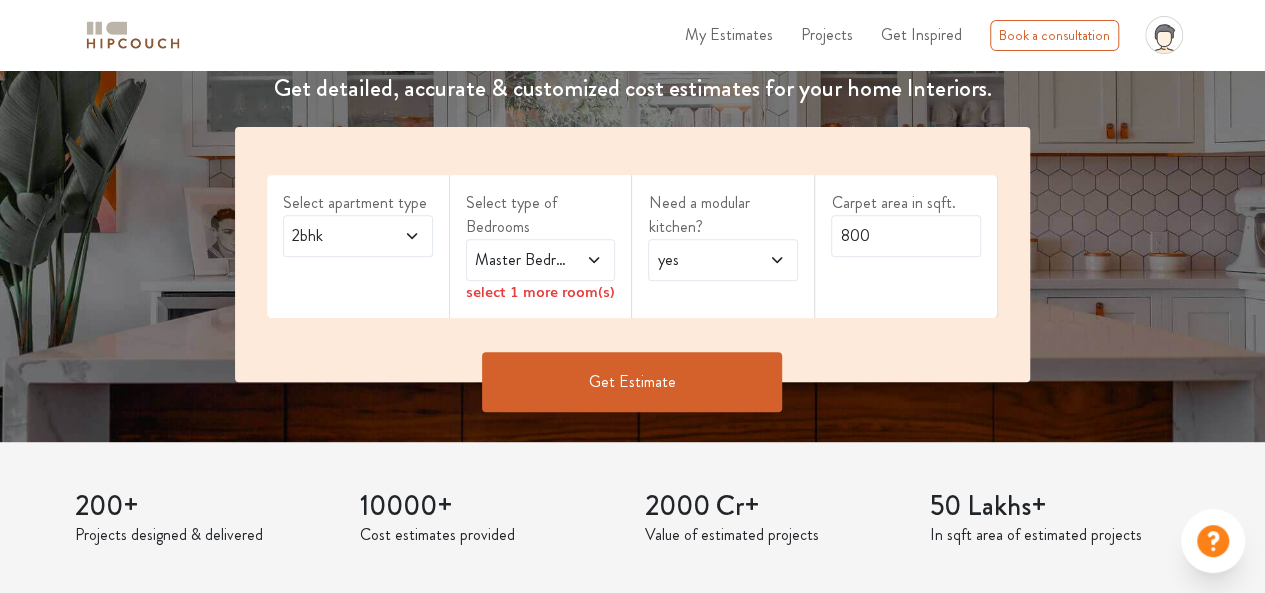 scroll, scrollTop: 304, scrollLeft: 0, axis: vertical 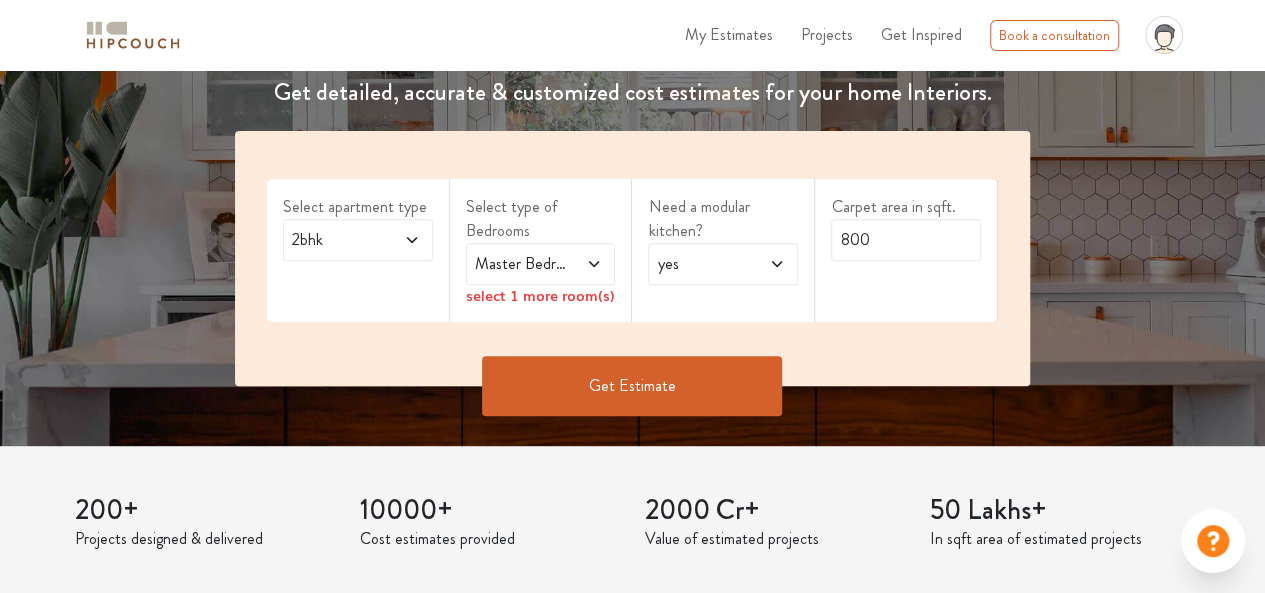 click at bounding box center [586, 264] 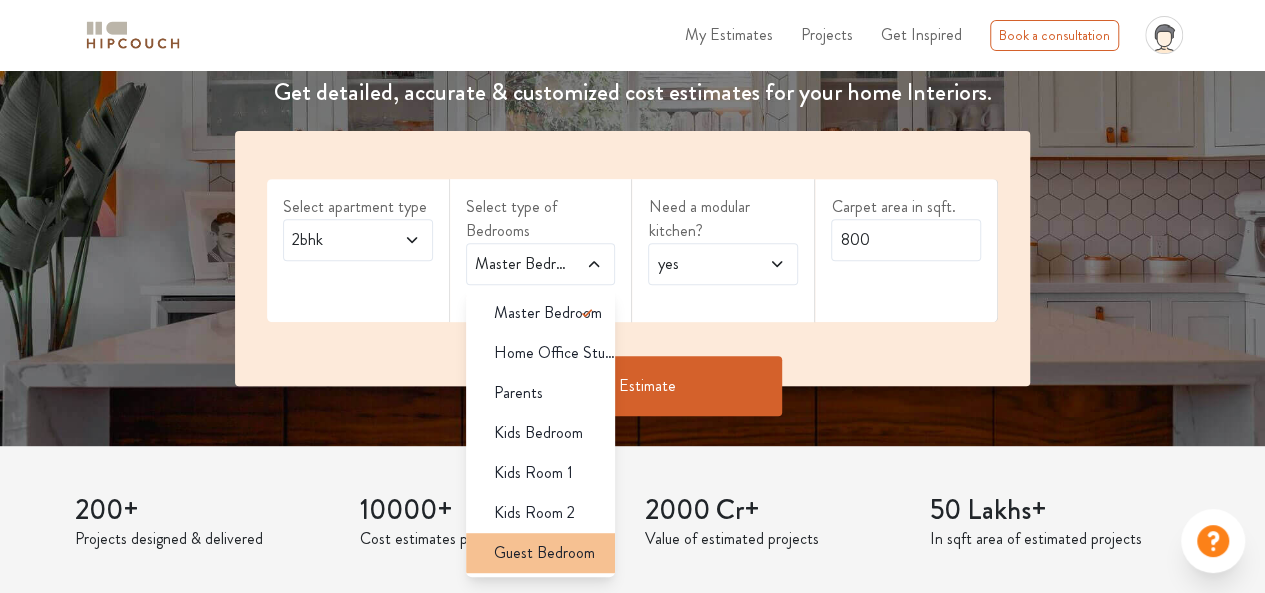 click on "Guest Bedroom" at bounding box center (544, 553) 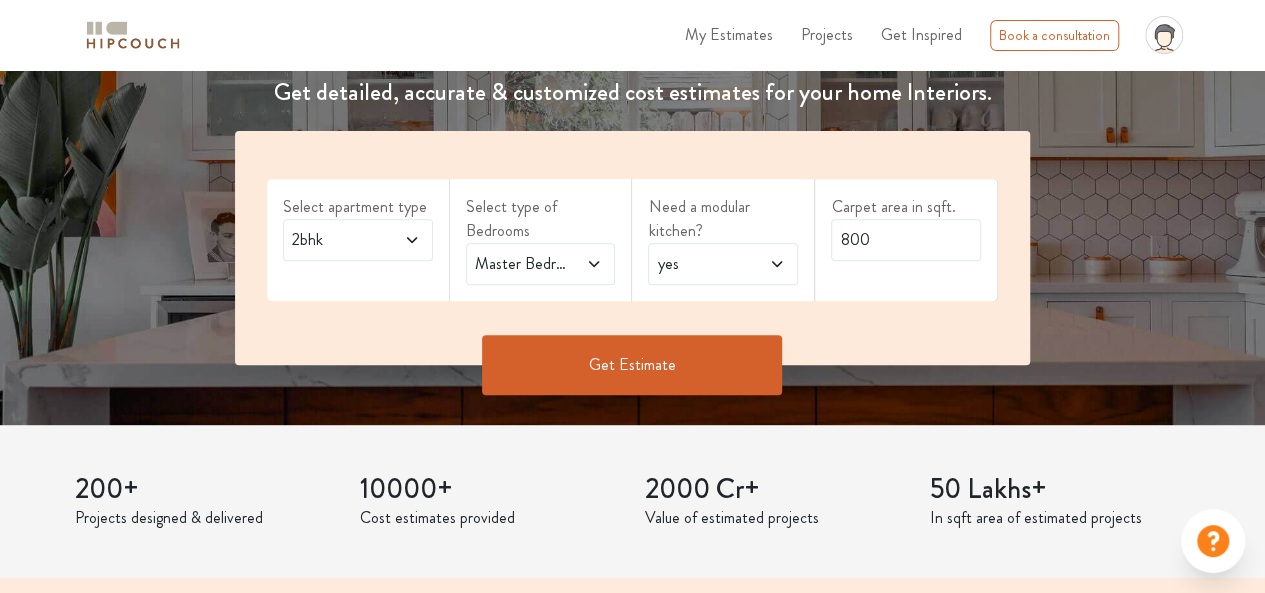 click on "yes" at bounding box center (702, 264) 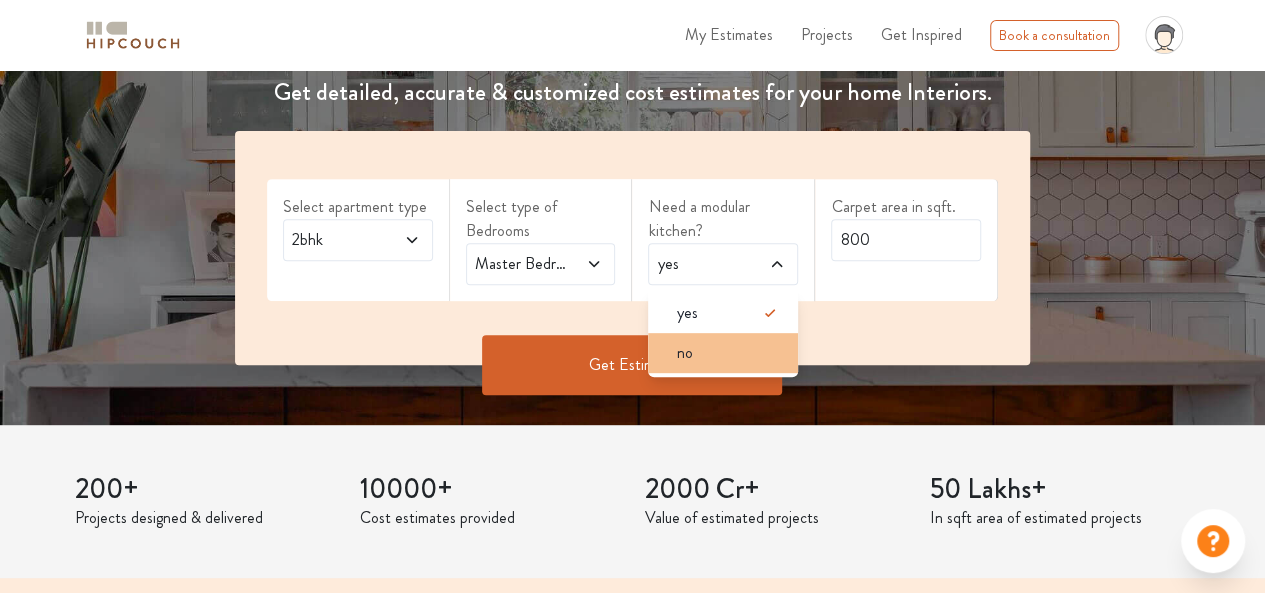 click on "no" at bounding box center (729, 353) 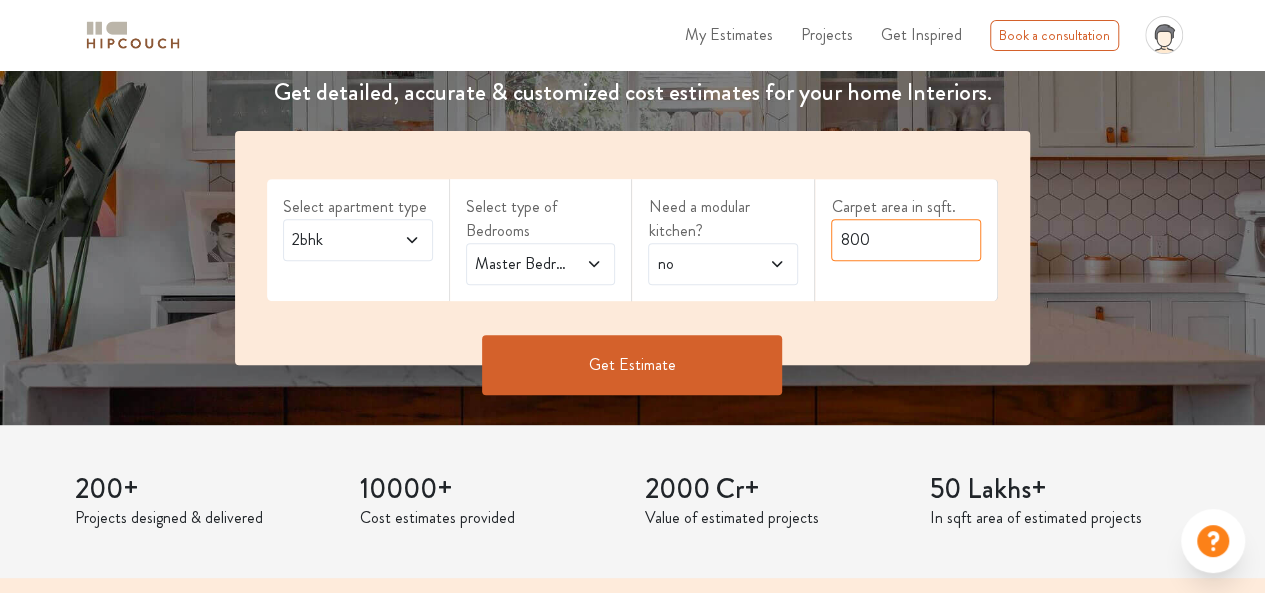 click on "800" at bounding box center [906, 240] 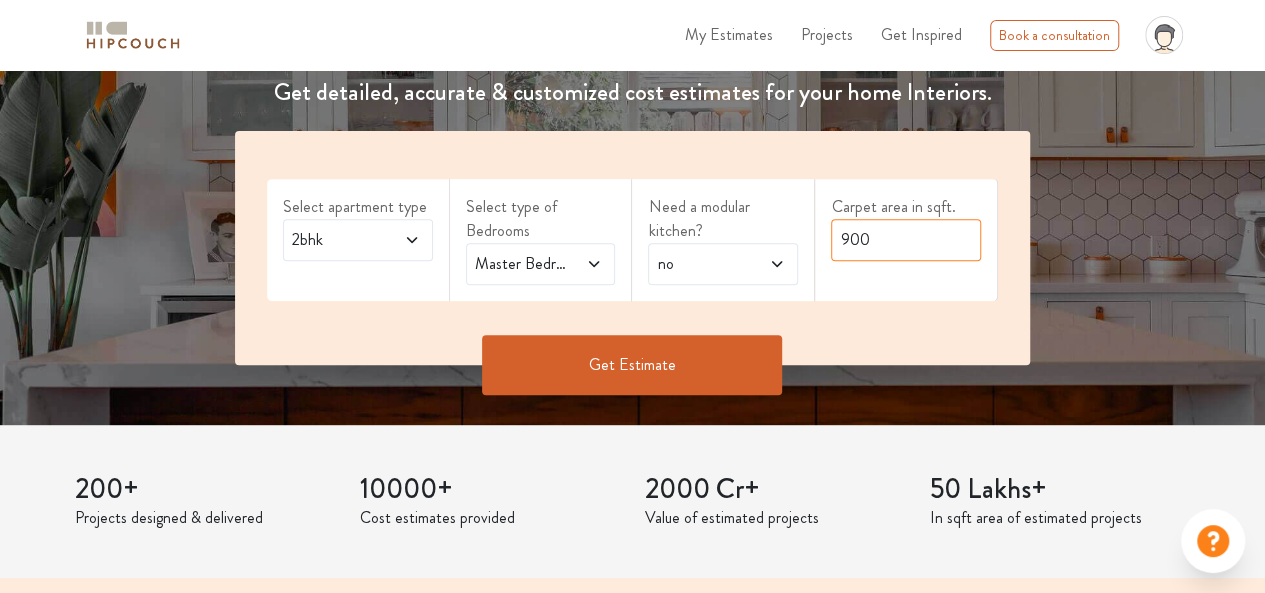 type on "900" 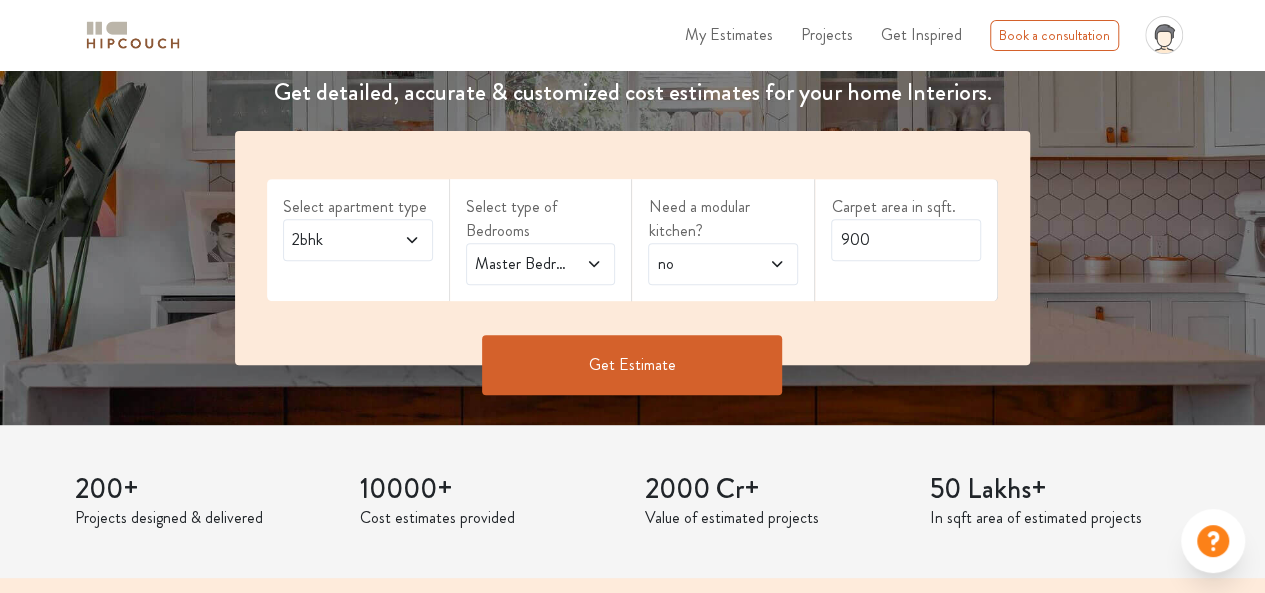 click on "Get Estimate" at bounding box center [632, 365] 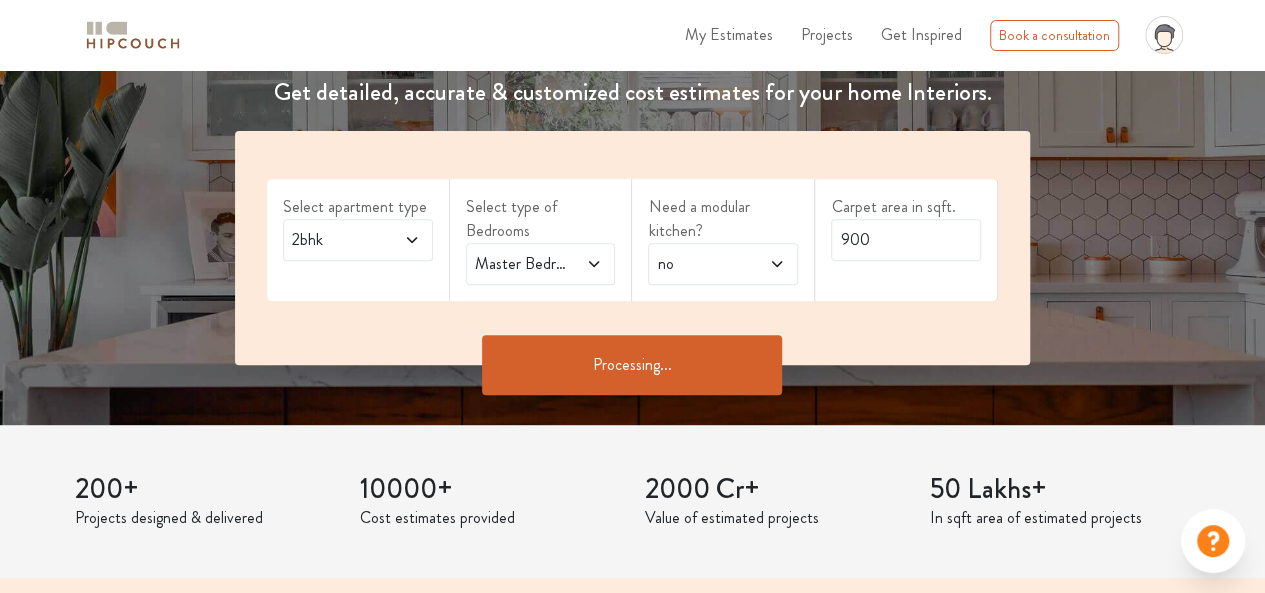 scroll, scrollTop: 0, scrollLeft: 0, axis: both 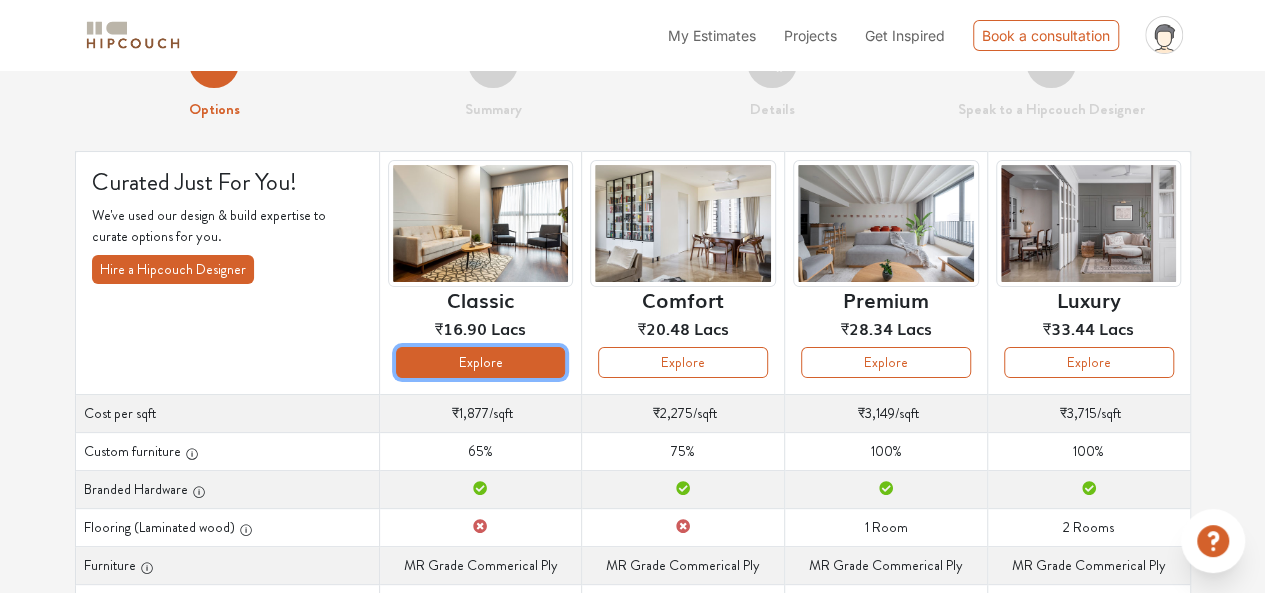 click on "Explore" at bounding box center [481, 362] 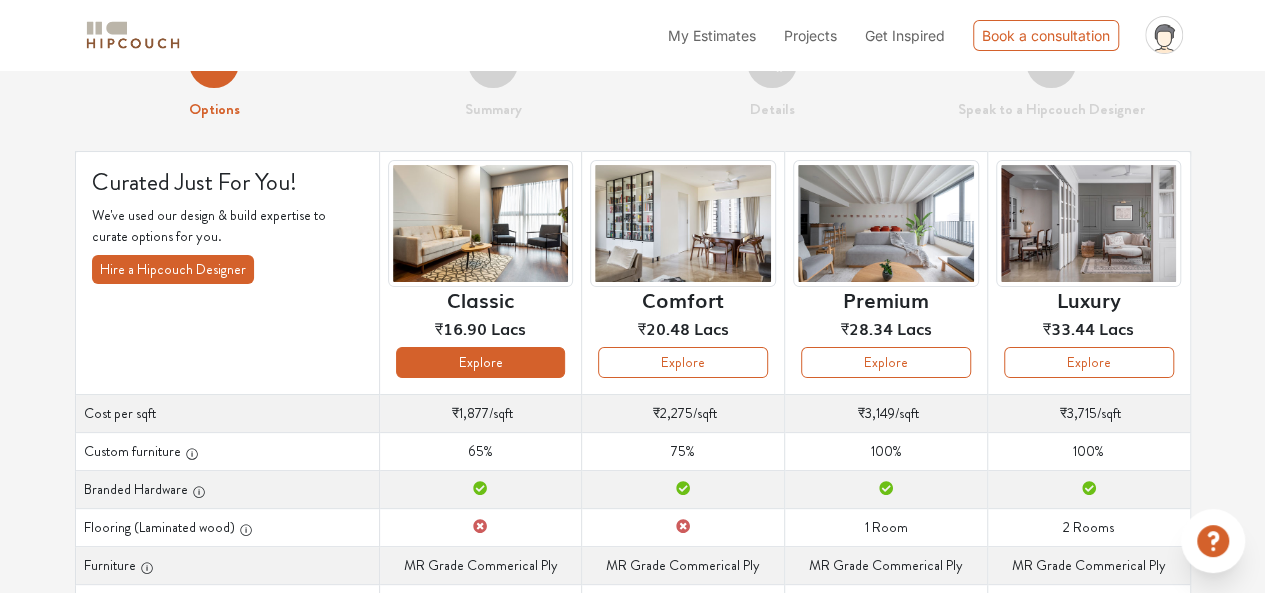 scroll, scrollTop: 0, scrollLeft: 0, axis: both 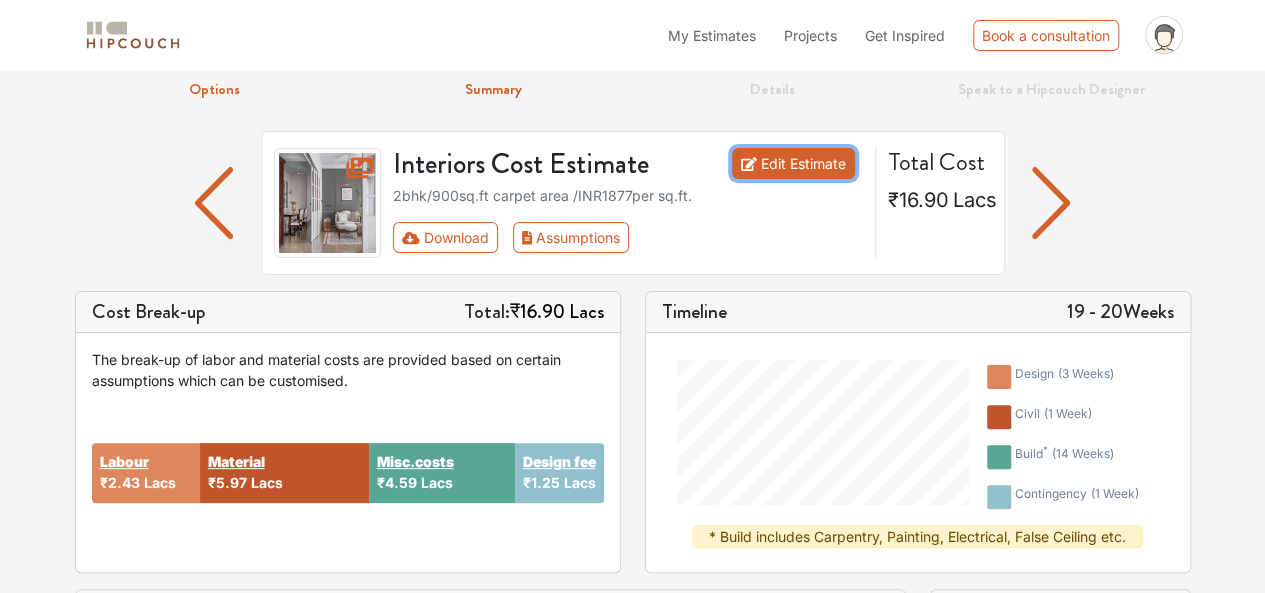 click on "Edit Estimate" at bounding box center (793, 163) 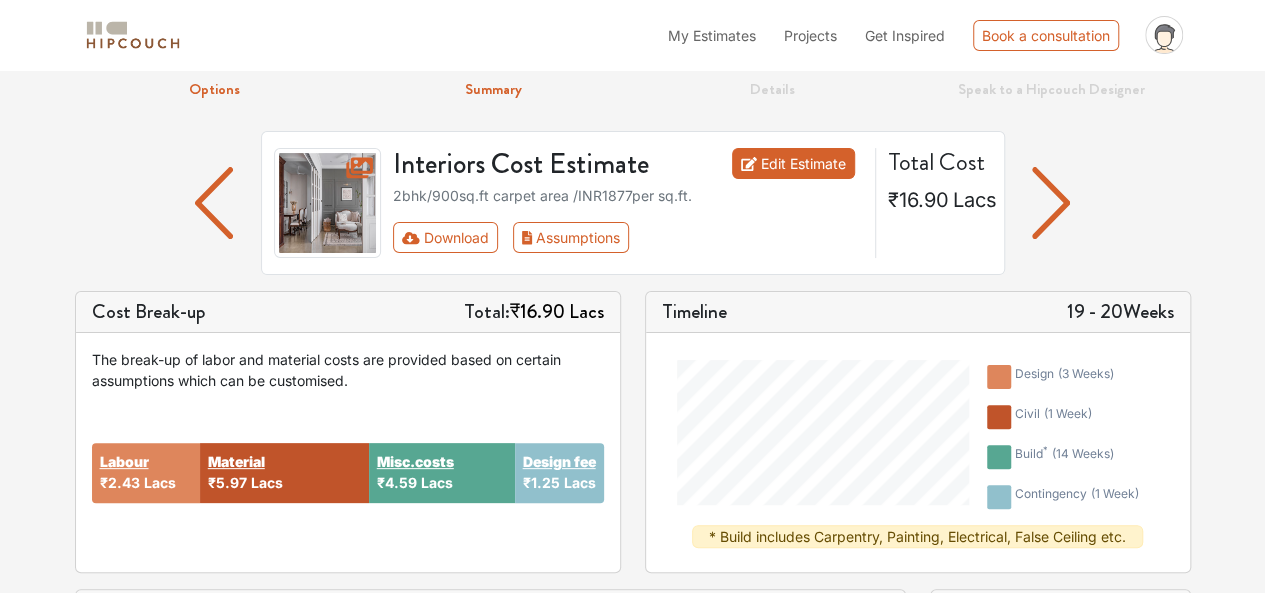 scroll, scrollTop: 0, scrollLeft: 0, axis: both 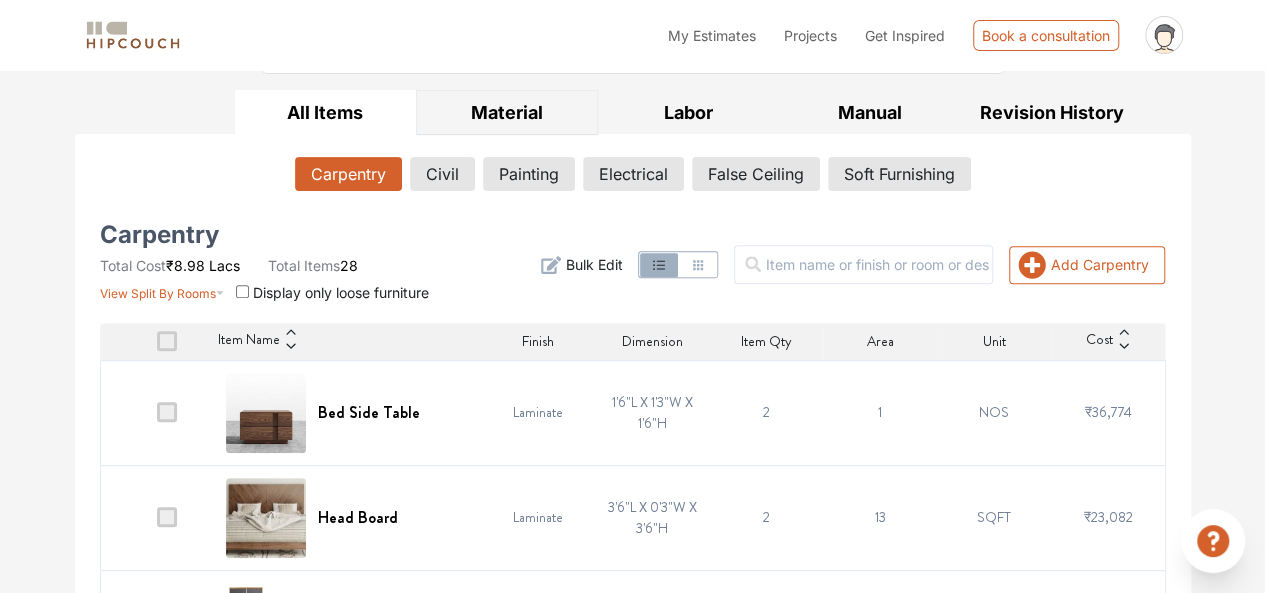 click on "Material" at bounding box center (507, 112) 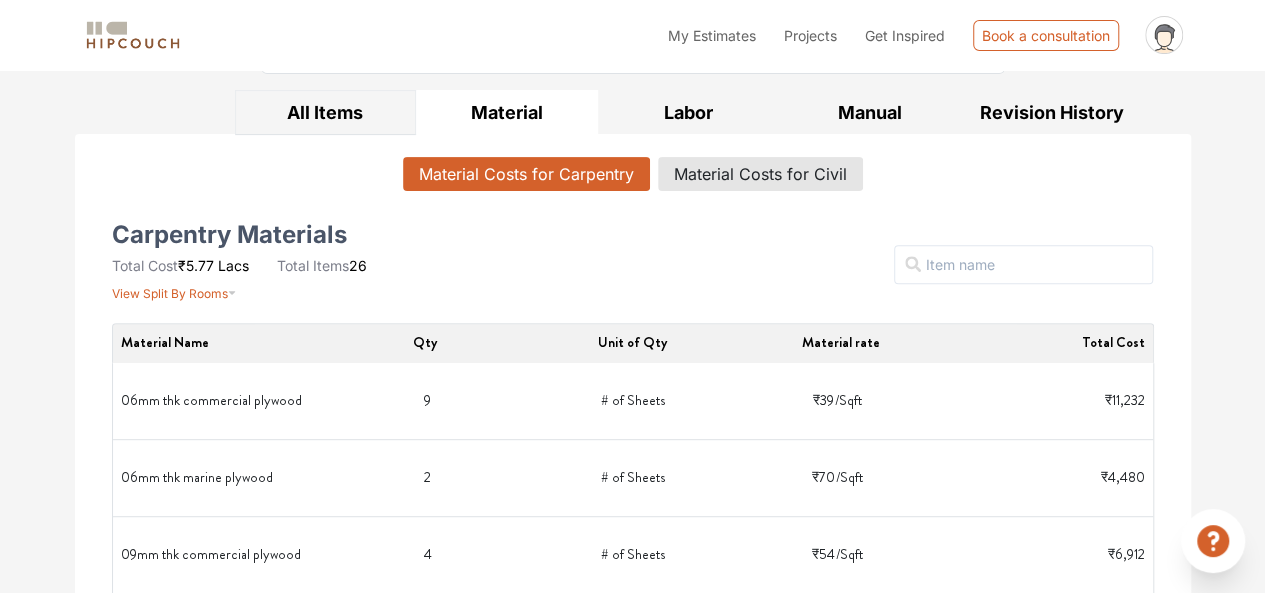 click on "All Items" at bounding box center [326, 112] 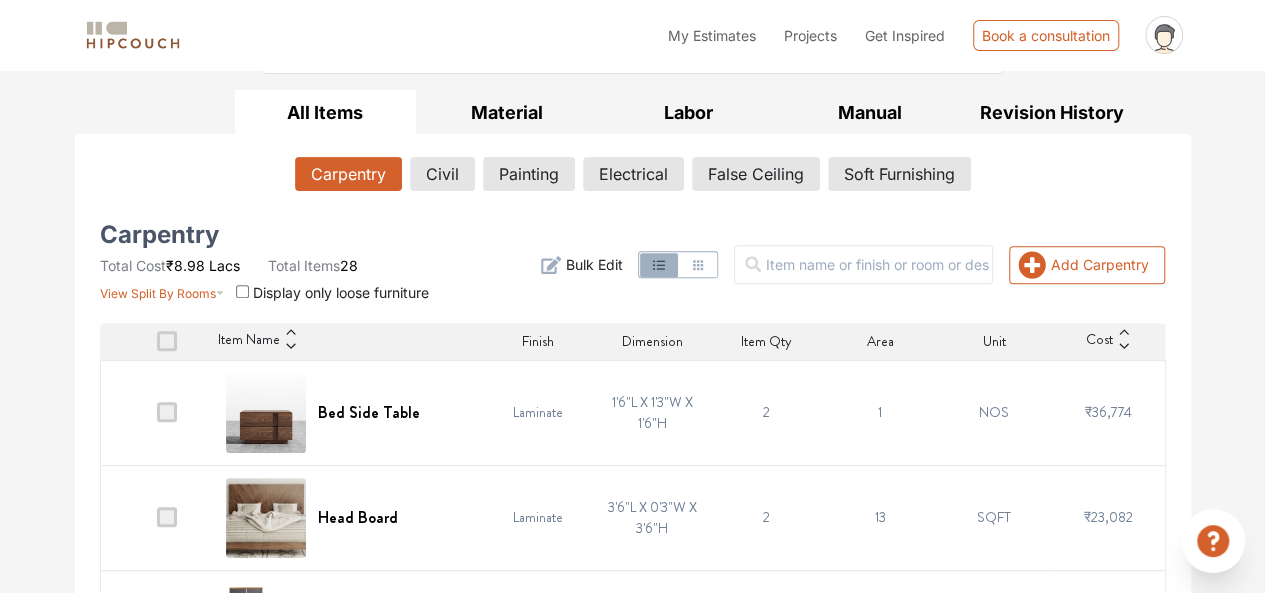 click on "Carpentry Civil Painting Electrical False Ceiling Soft Furnishing" at bounding box center (633, 178) 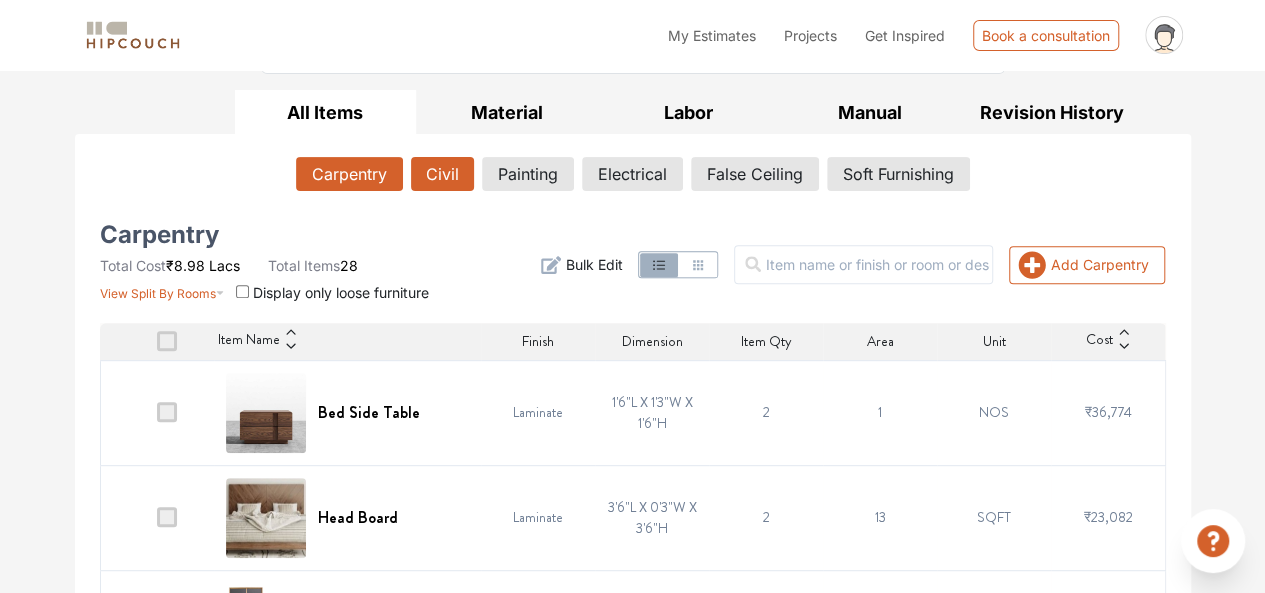 click on "Civil" at bounding box center [442, 174] 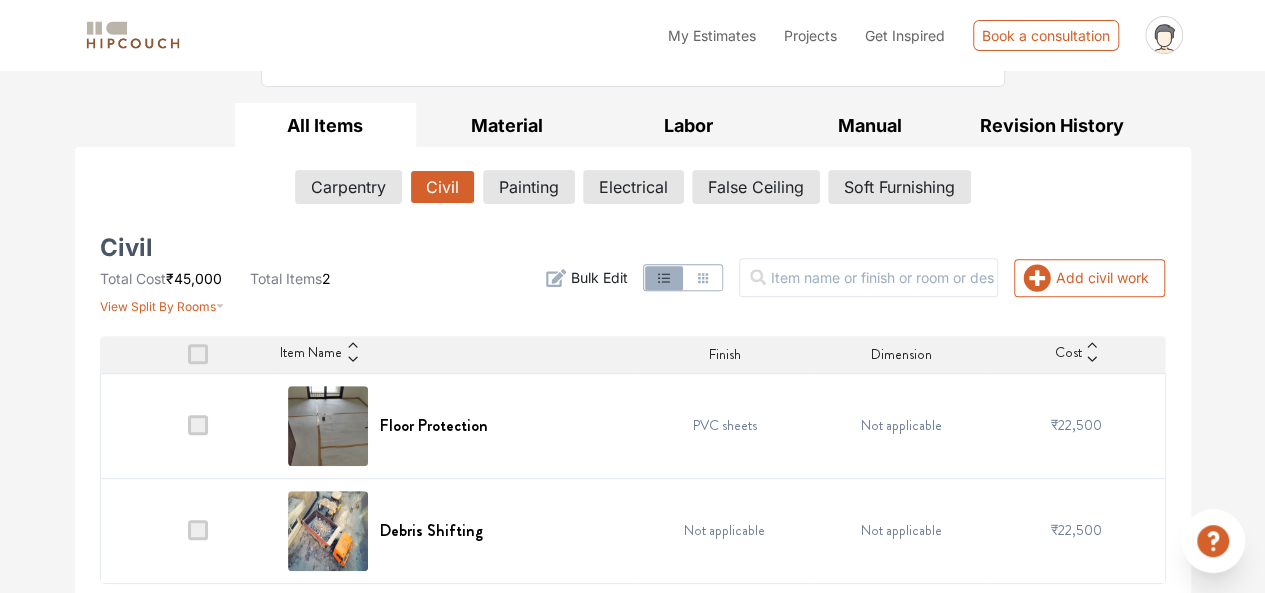 scroll, scrollTop: 268, scrollLeft: 0, axis: vertical 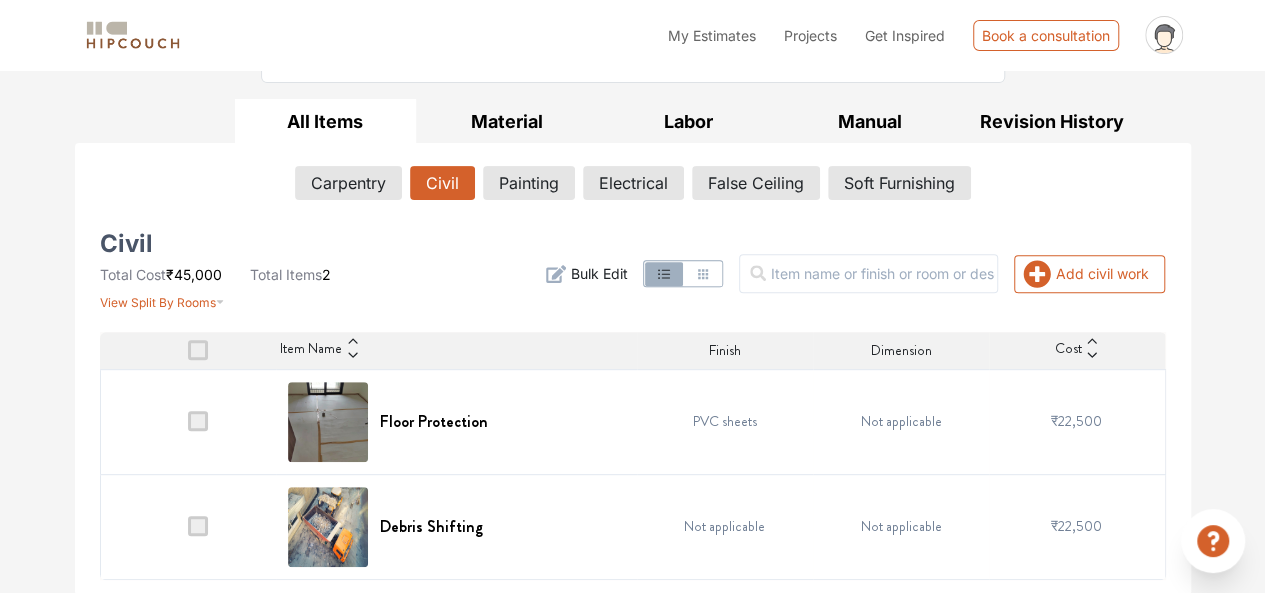 click at bounding box center [198, 421] 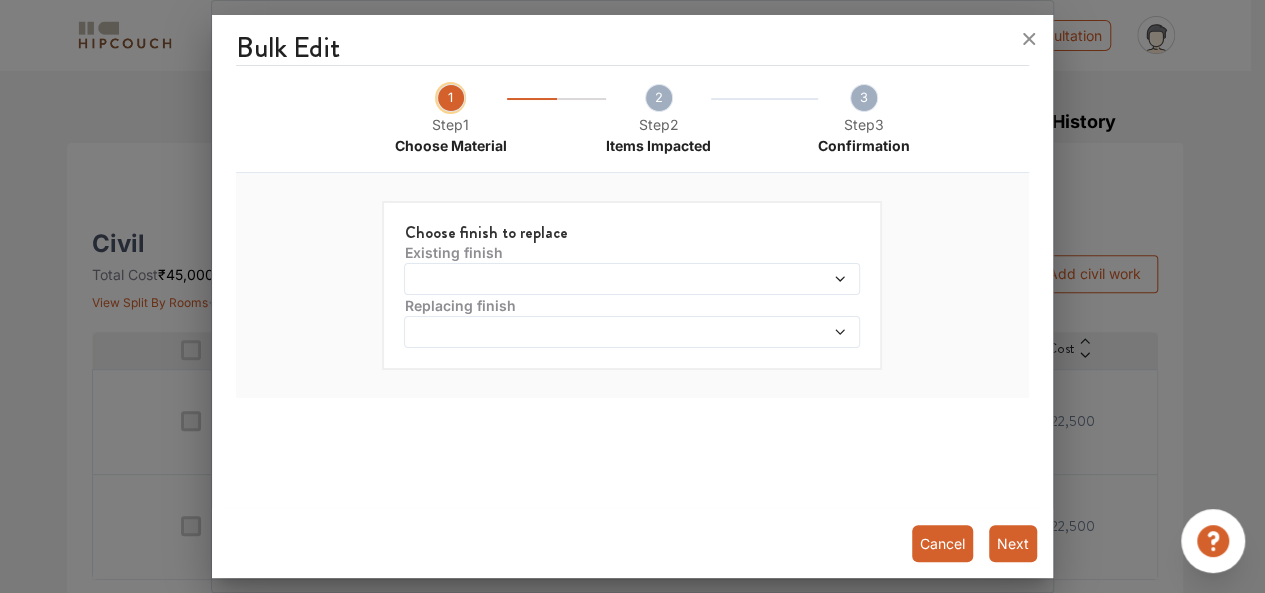 click at bounding box center [573, 279] 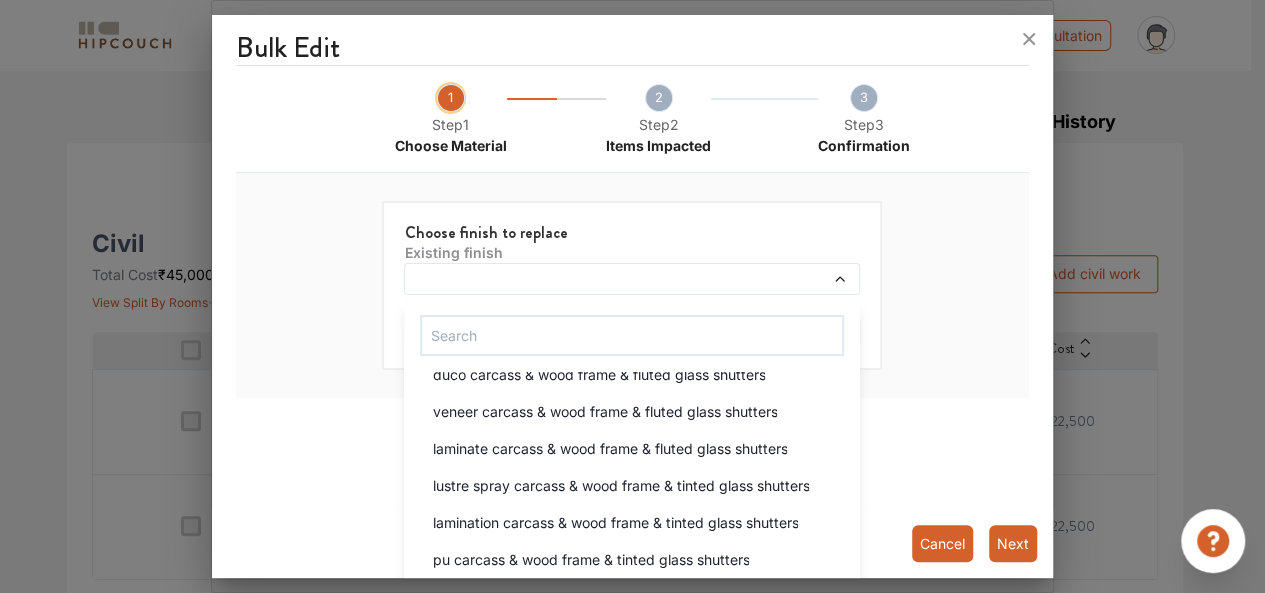 scroll, scrollTop: 998, scrollLeft: 0, axis: vertical 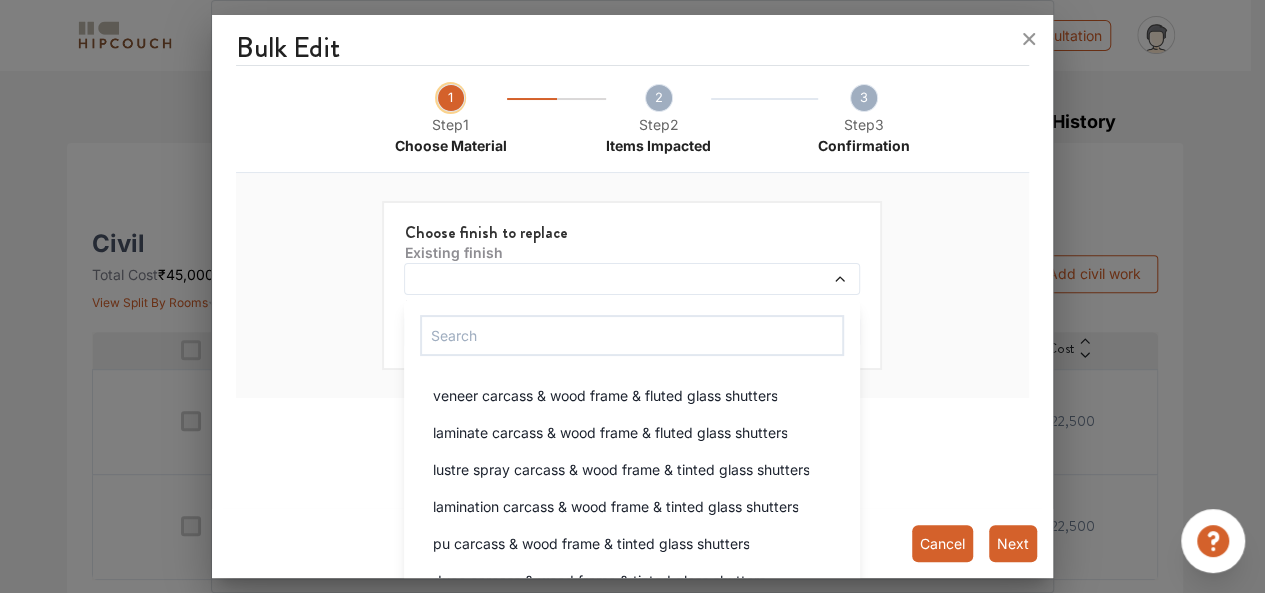 click on "Cancel" at bounding box center (942, 543) 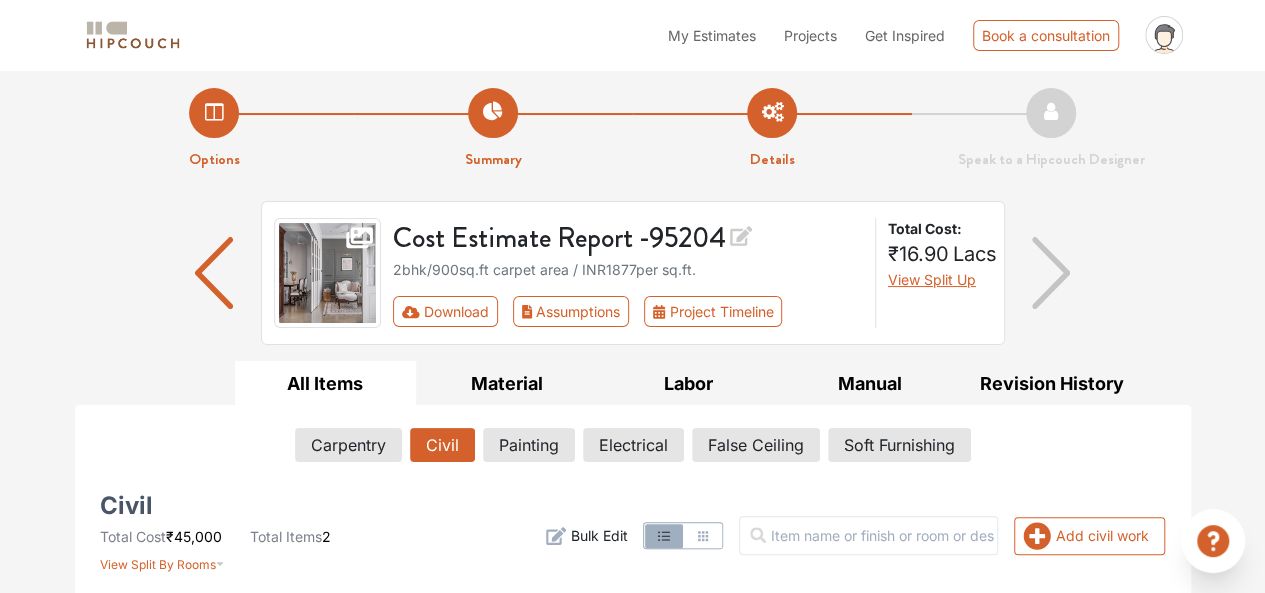scroll, scrollTop: 0, scrollLeft: 0, axis: both 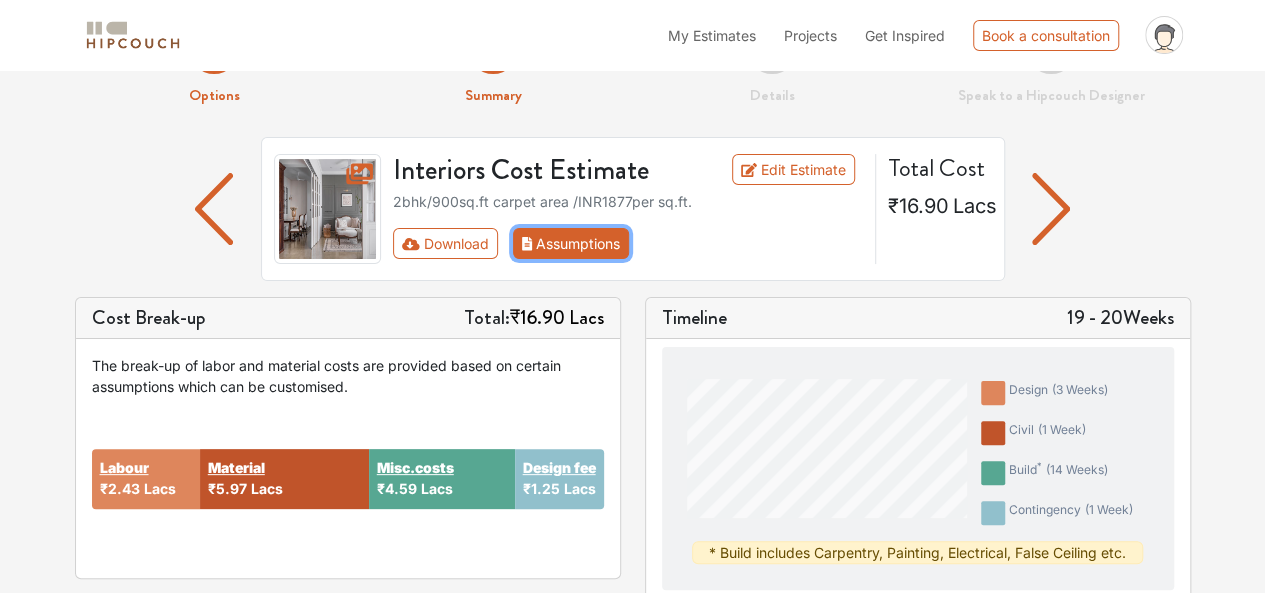 click on "Assumptions" at bounding box center (571, 243) 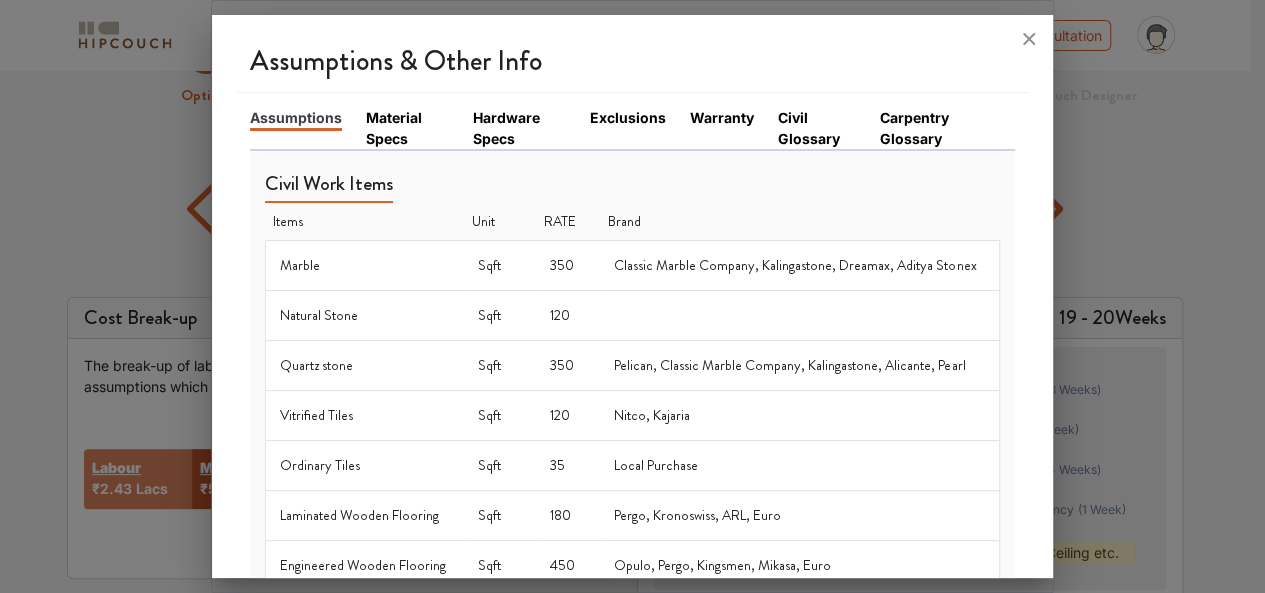 click at bounding box center [632, 296] 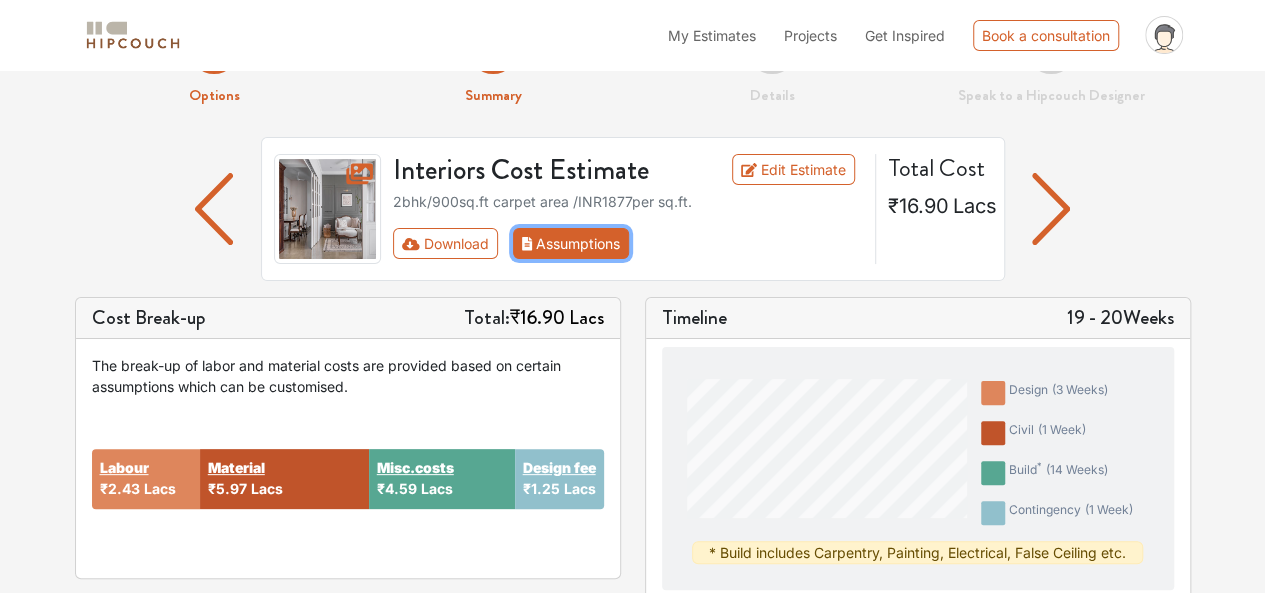 click on "Assumptions" at bounding box center [571, 243] 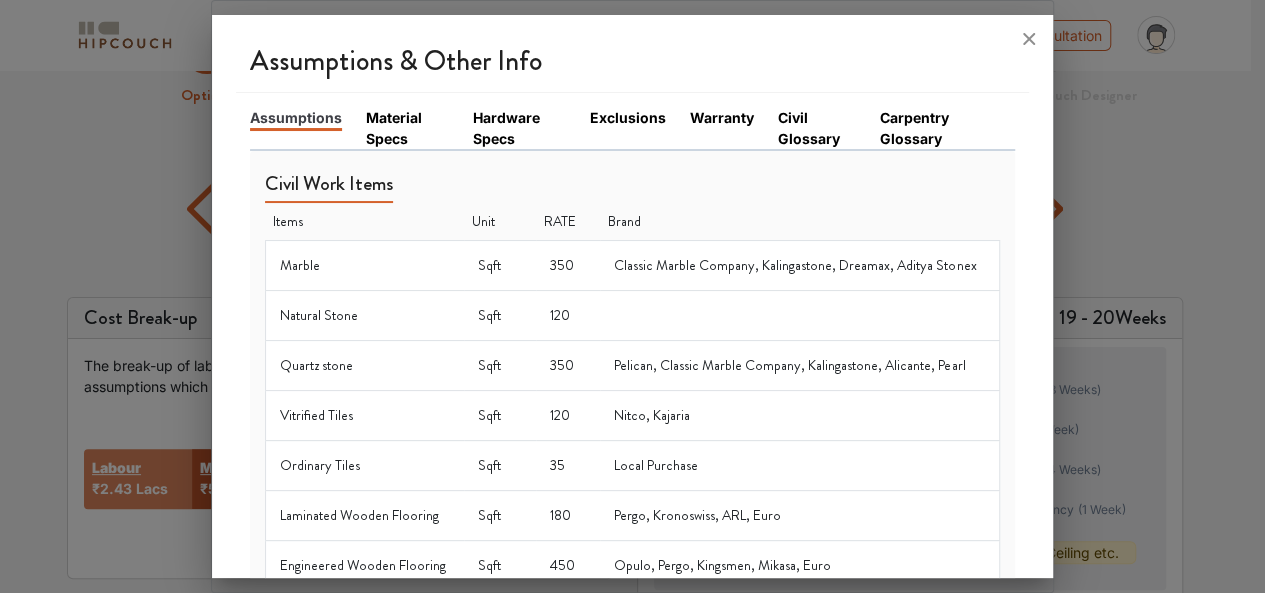 click on "Material Specs" at bounding box center [407, 128] 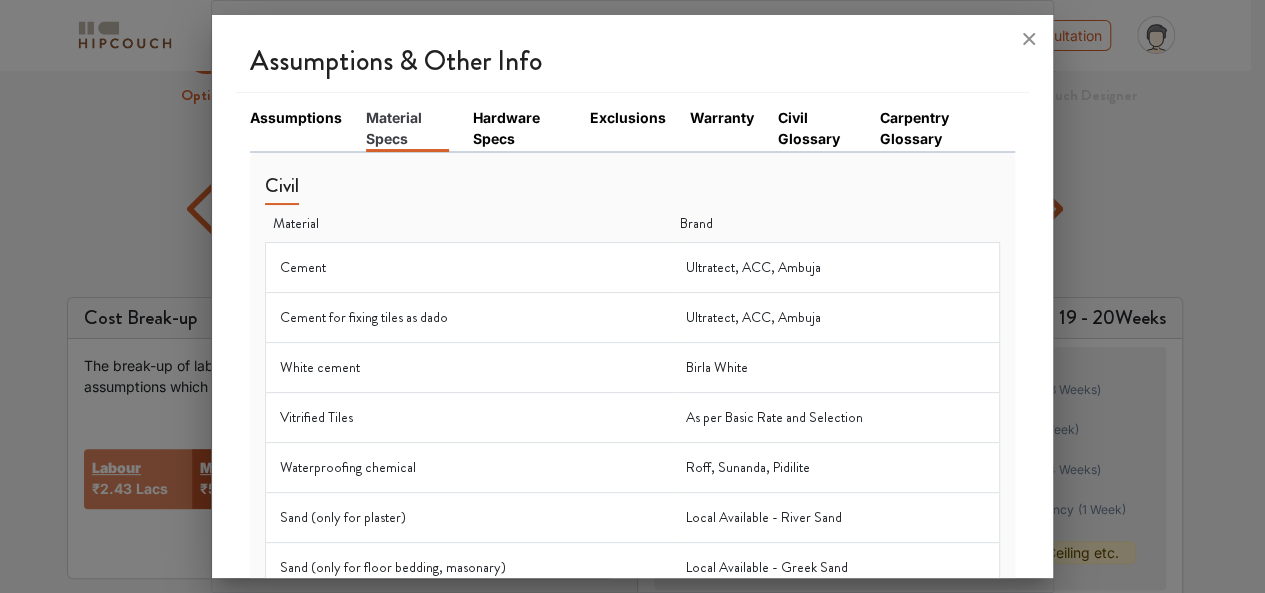 drag, startPoint x: 1059, startPoint y: 133, endPoint x: 1058, endPoint y: 151, distance: 18.027756 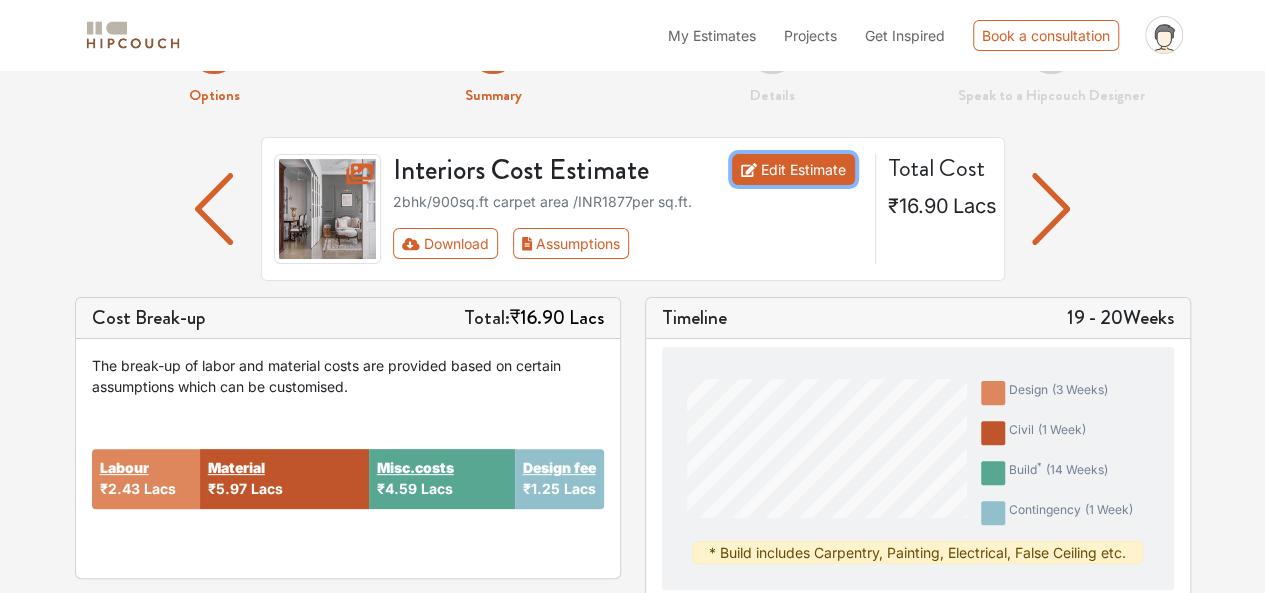 click on "Edit Estimate" at bounding box center [793, 169] 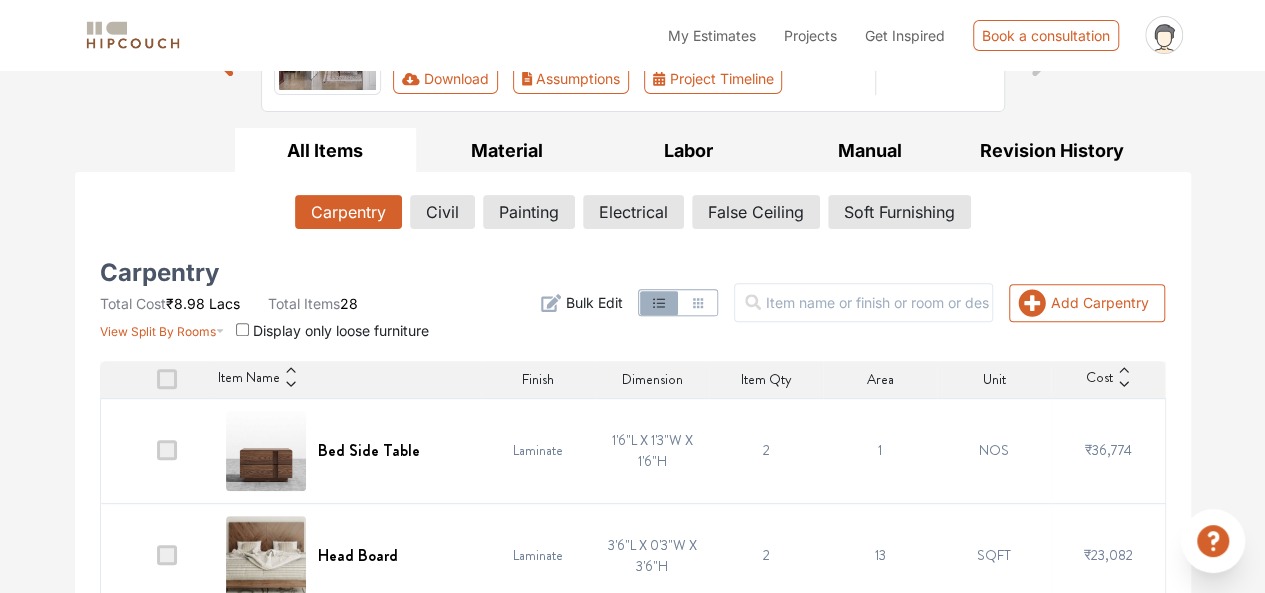 scroll, scrollTop: 200, scrollLeft: 0, axis: vertical 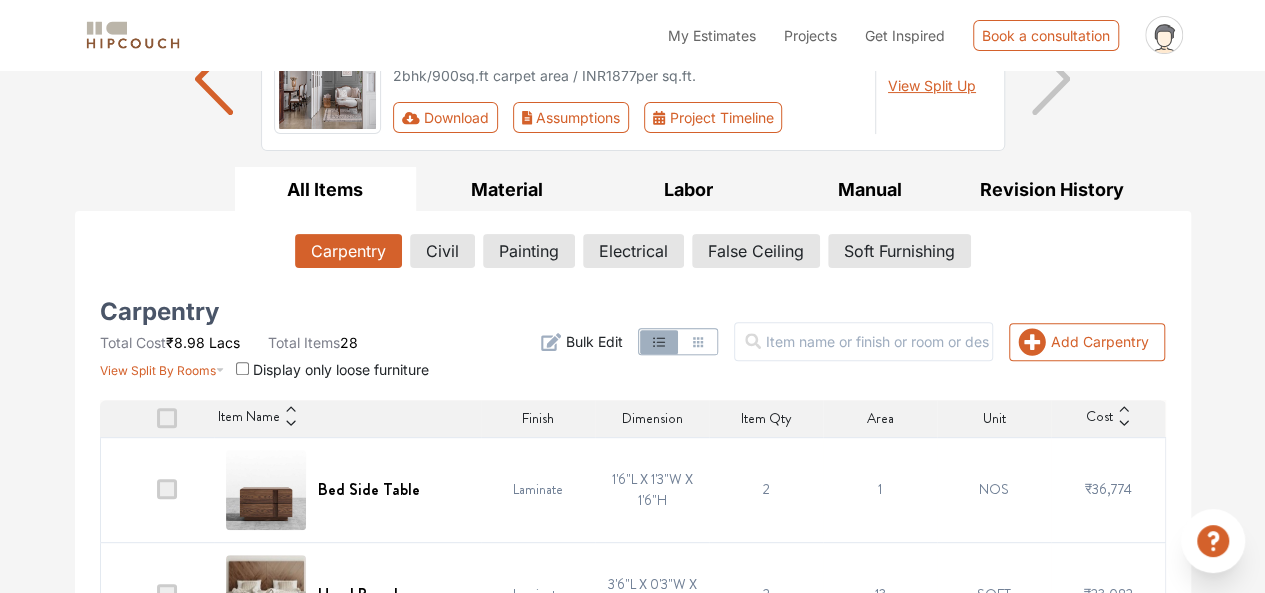 click at bounding box center (167, 489) 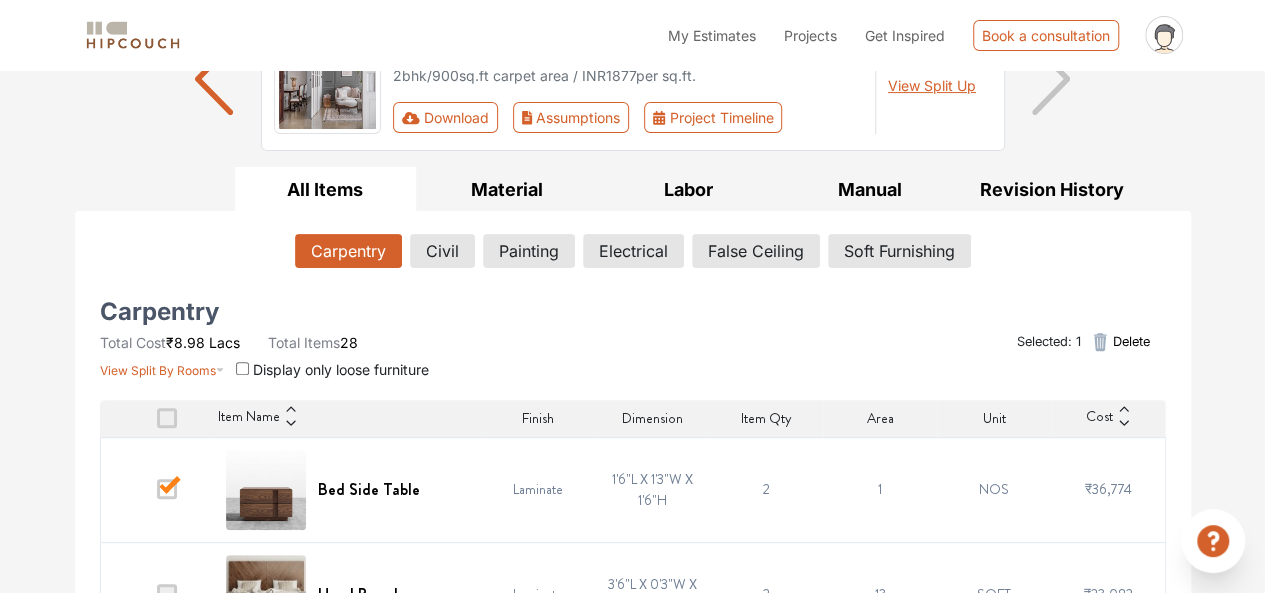 click at bounding box center (167, 489) 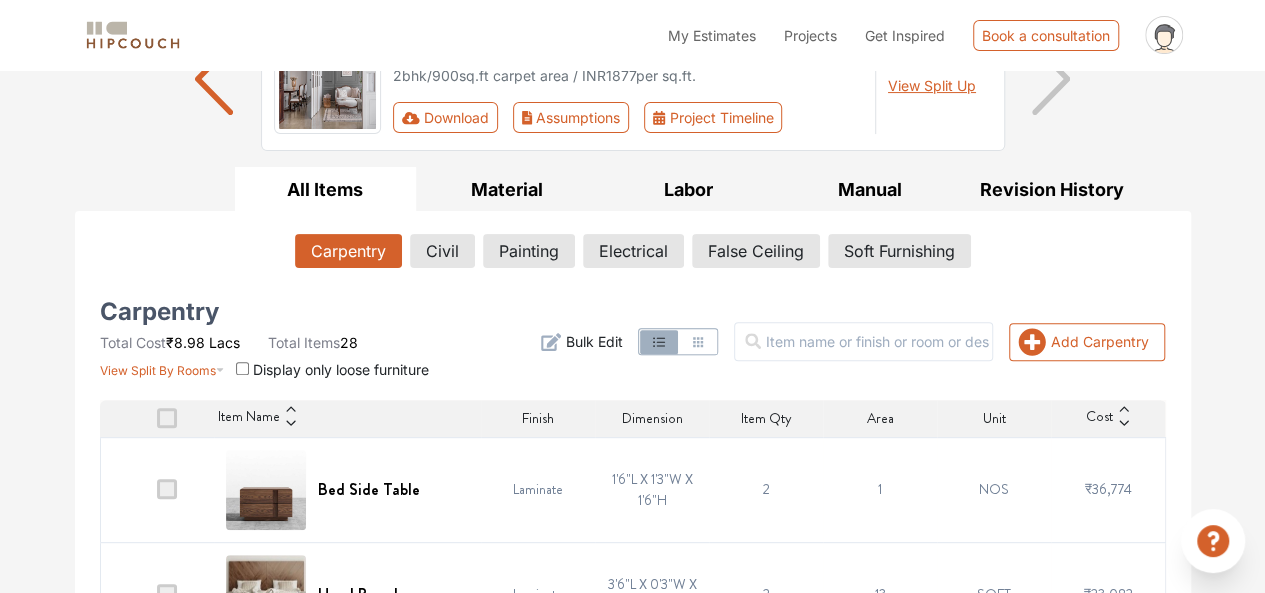 click at bounding box center [167, 489] 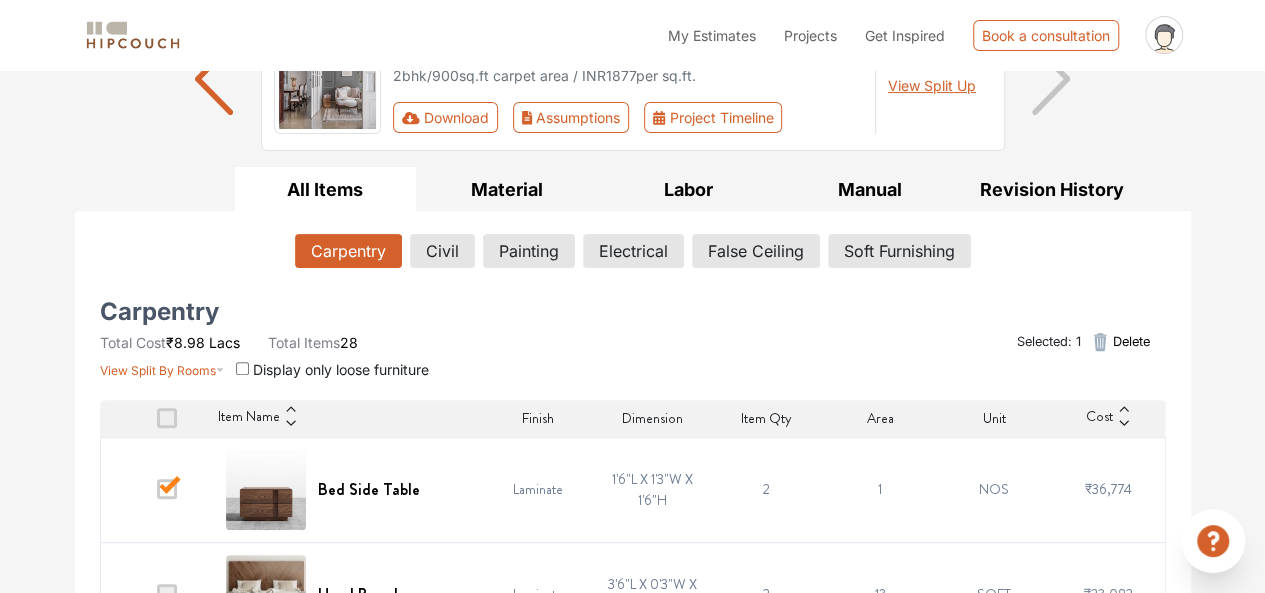 click at bounding box center [167, 489] 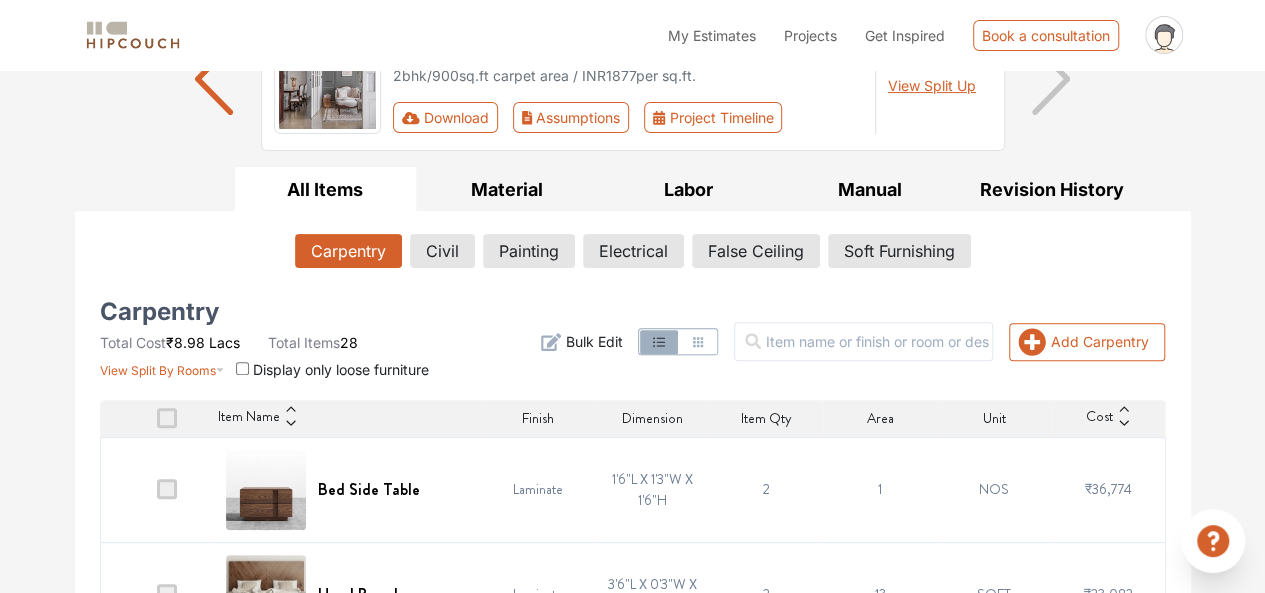 click at bounding box center [167, 489] 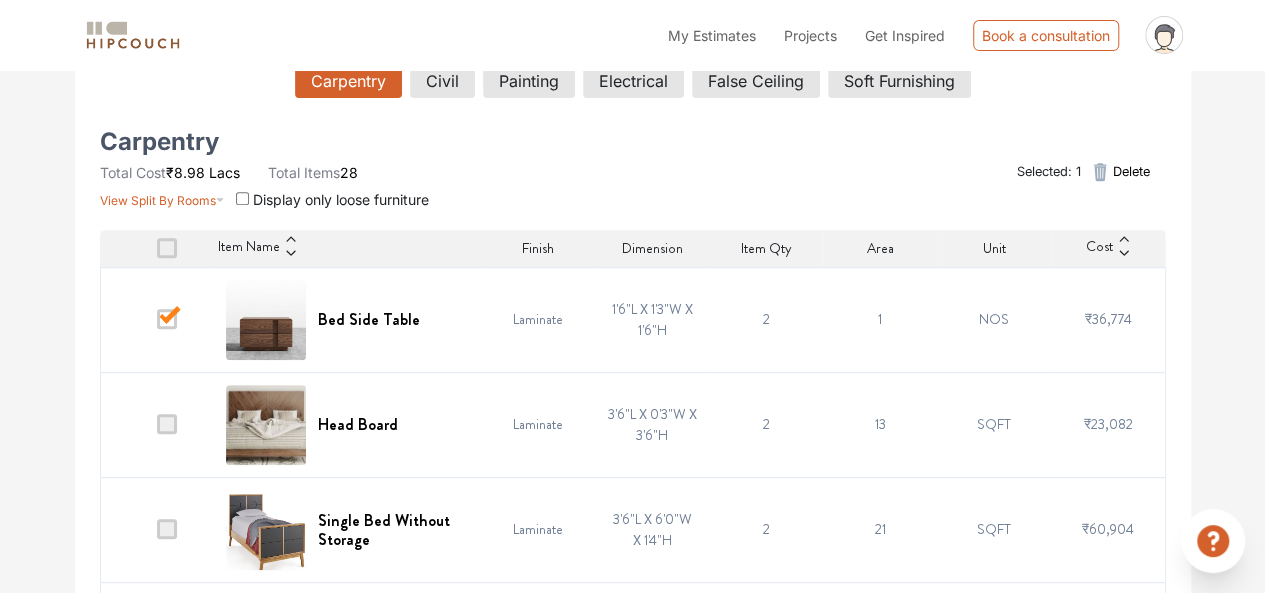 scroll, scrollTop: 386, scrollLeft: 0, axis: vertical 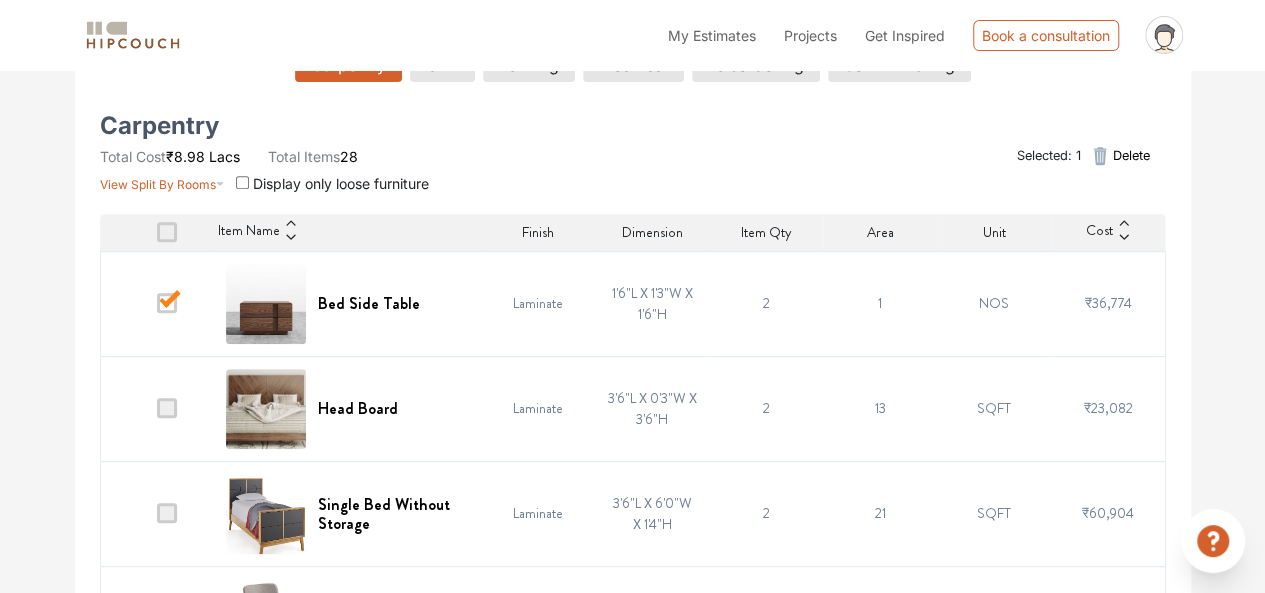 click 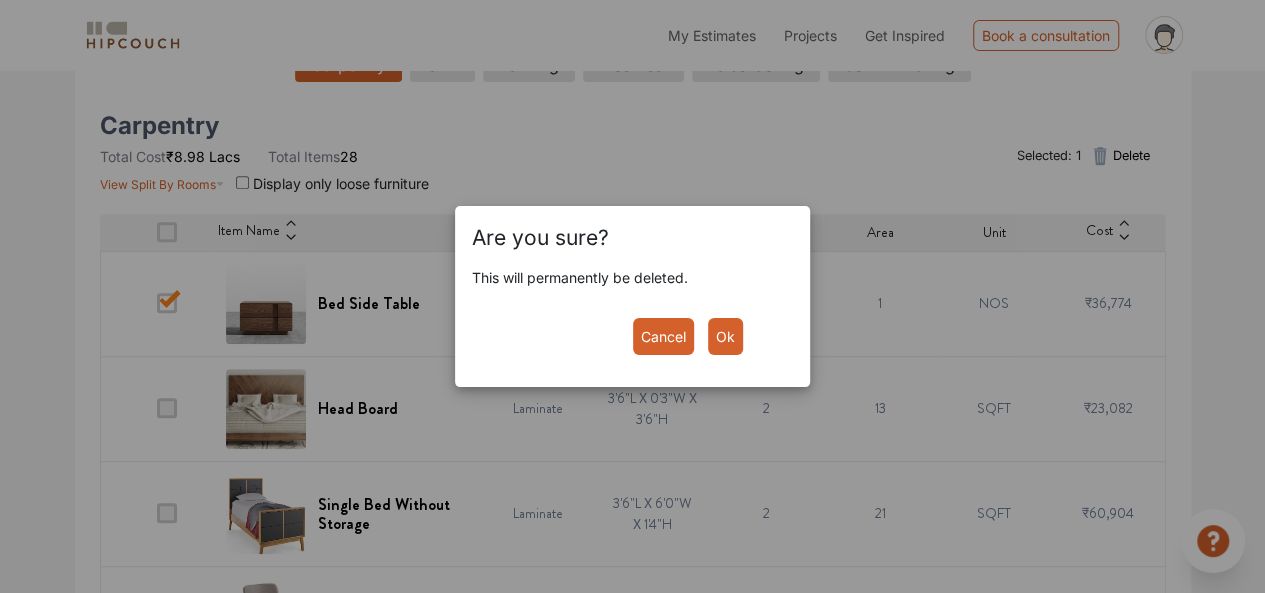 click on "Ok" at bounding box center (725, 336) 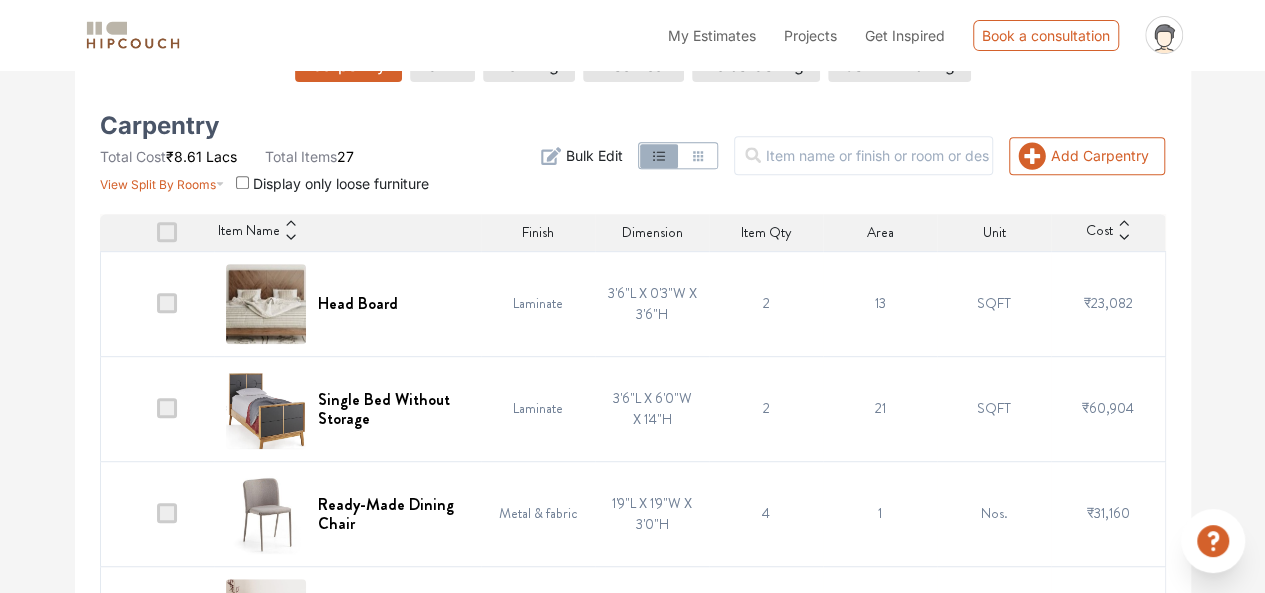 click at bounding box center (167, 303) 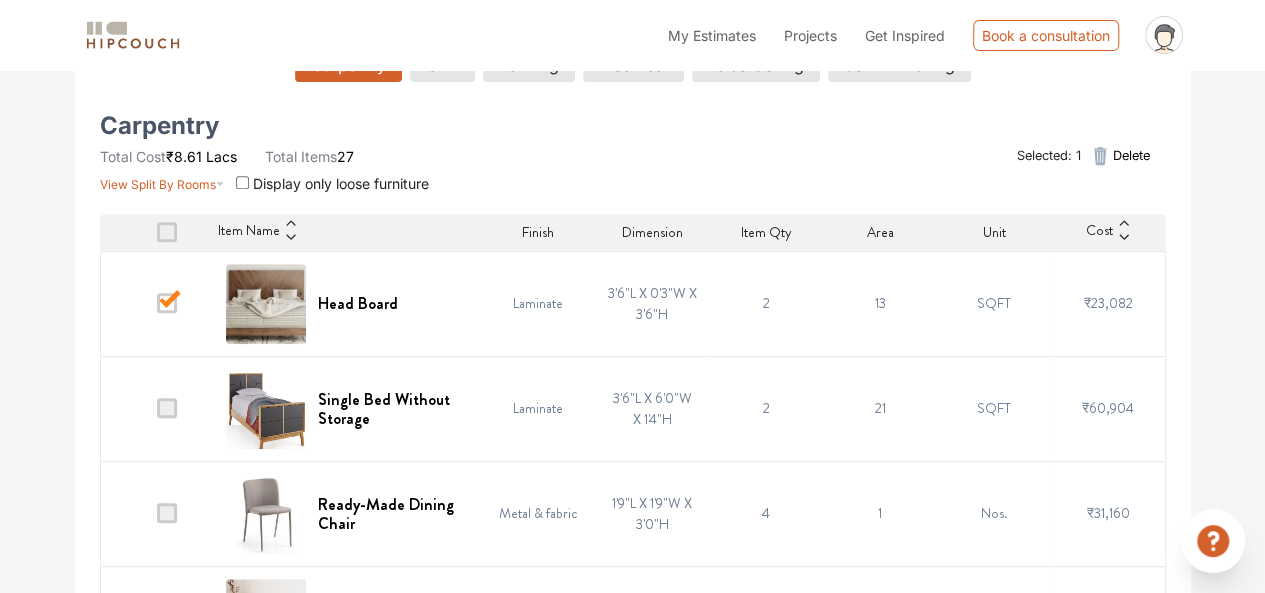 click at bounding box center (167, 408) 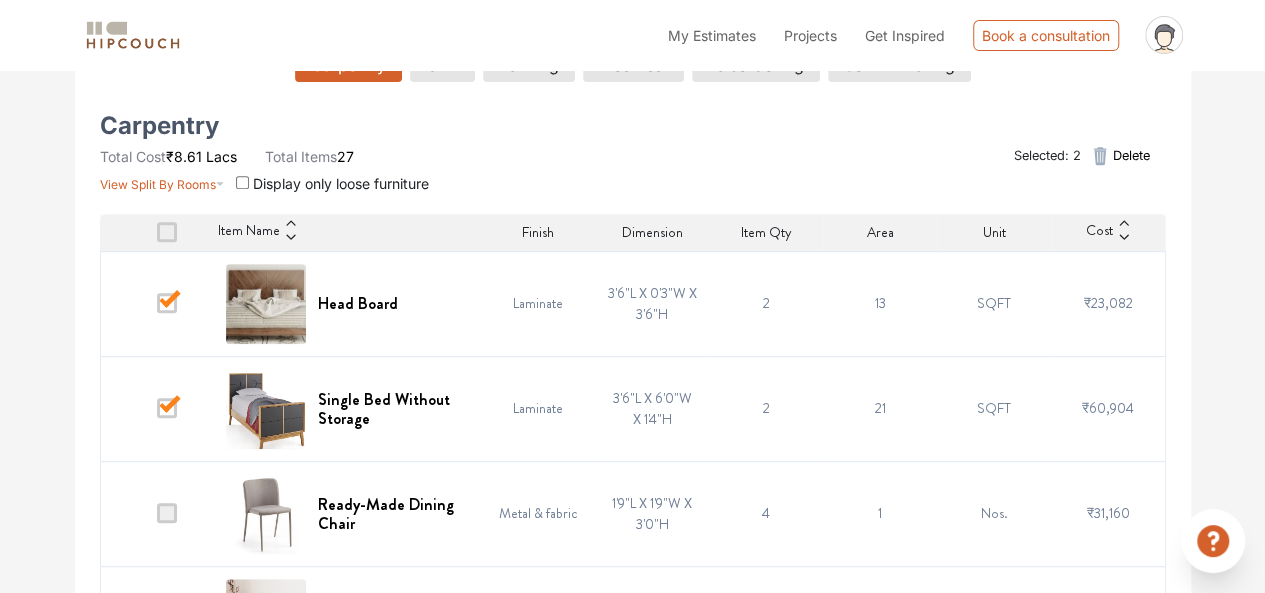 click at bounding box center [167, 513] 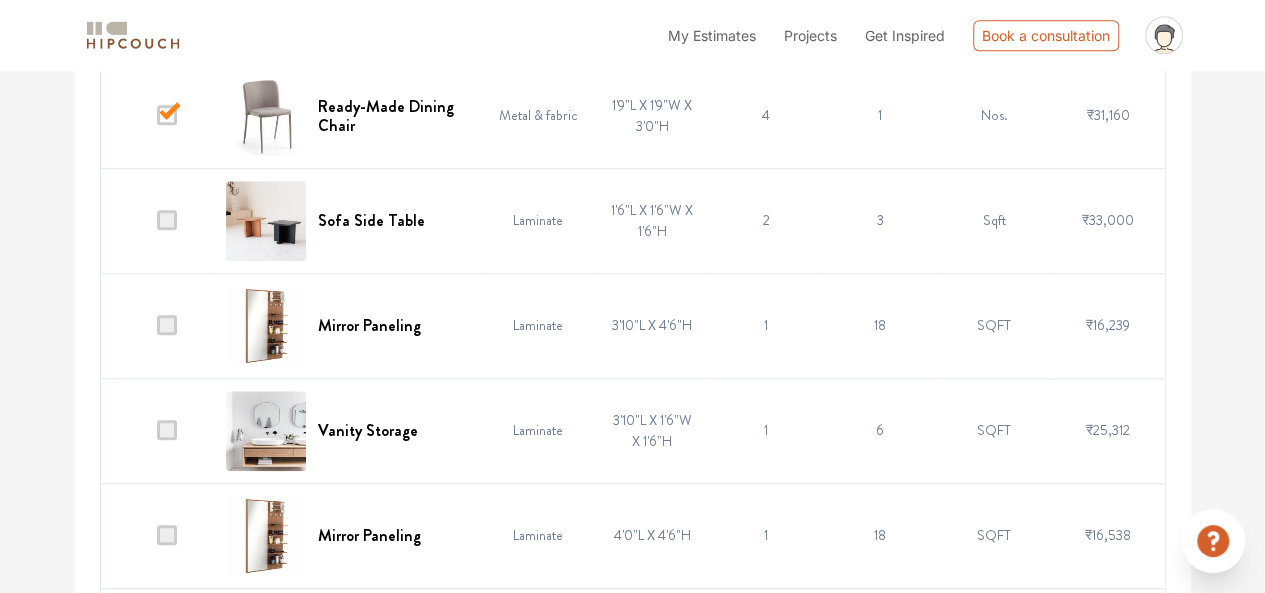 scroll, scrollTop: 788, scrollLeft: 0, axis: vertical 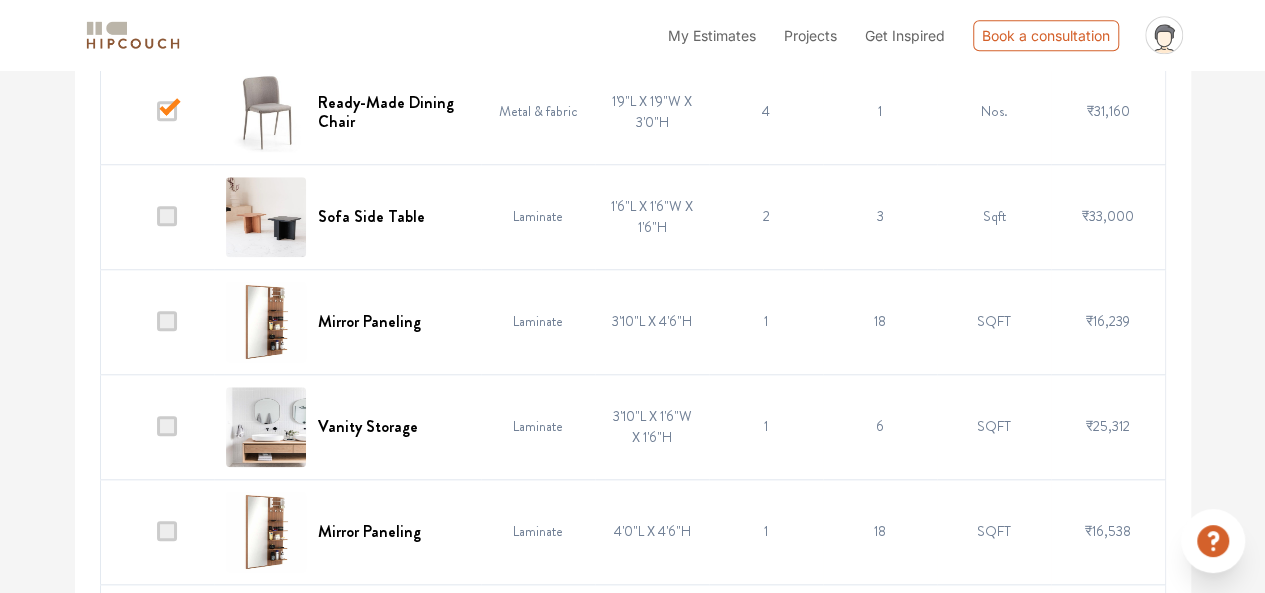 click at bounding box center (157, 216) 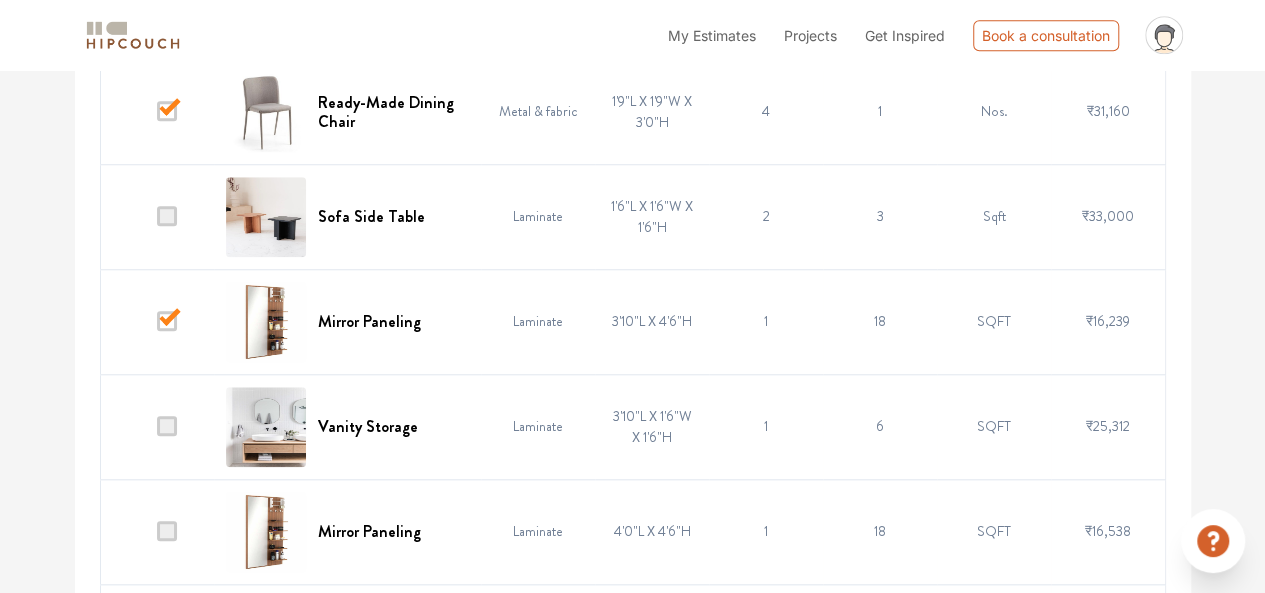 click at bounding box center (167, 216) 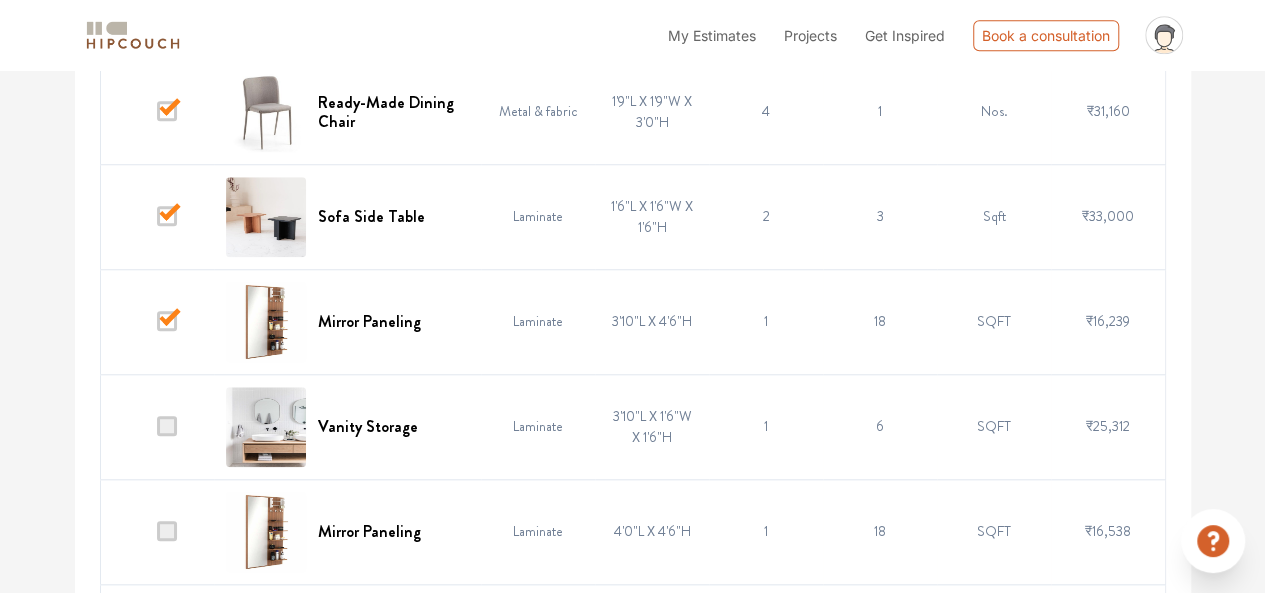 click at bounding box center [167, 426] 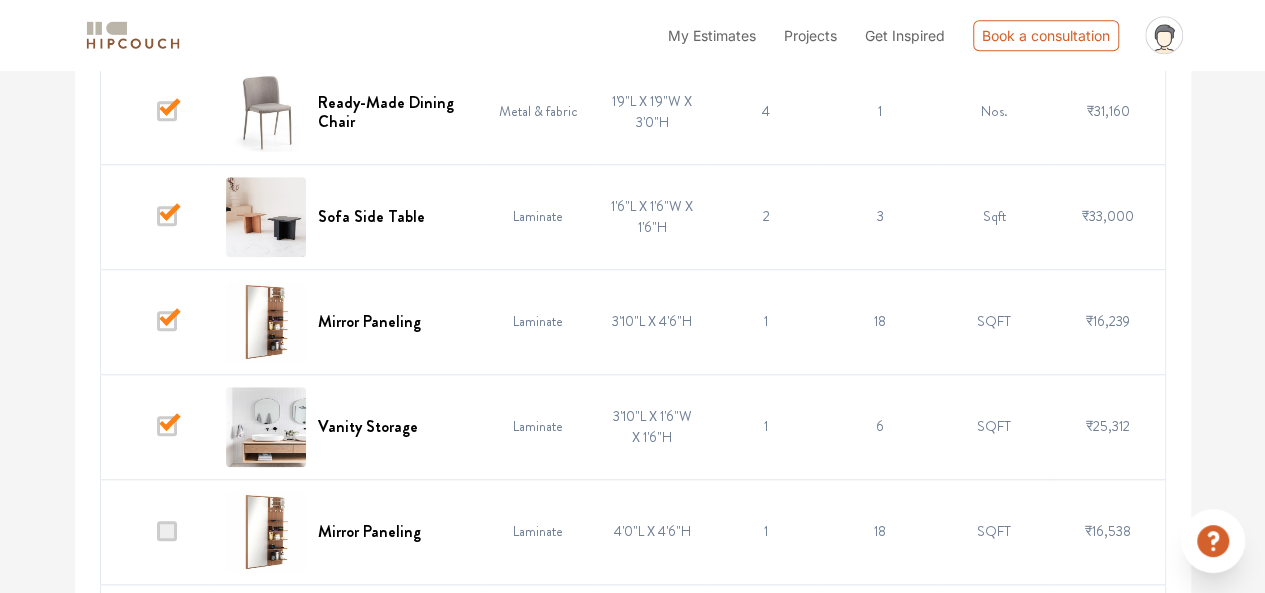 click at bounding box center [167, 531] 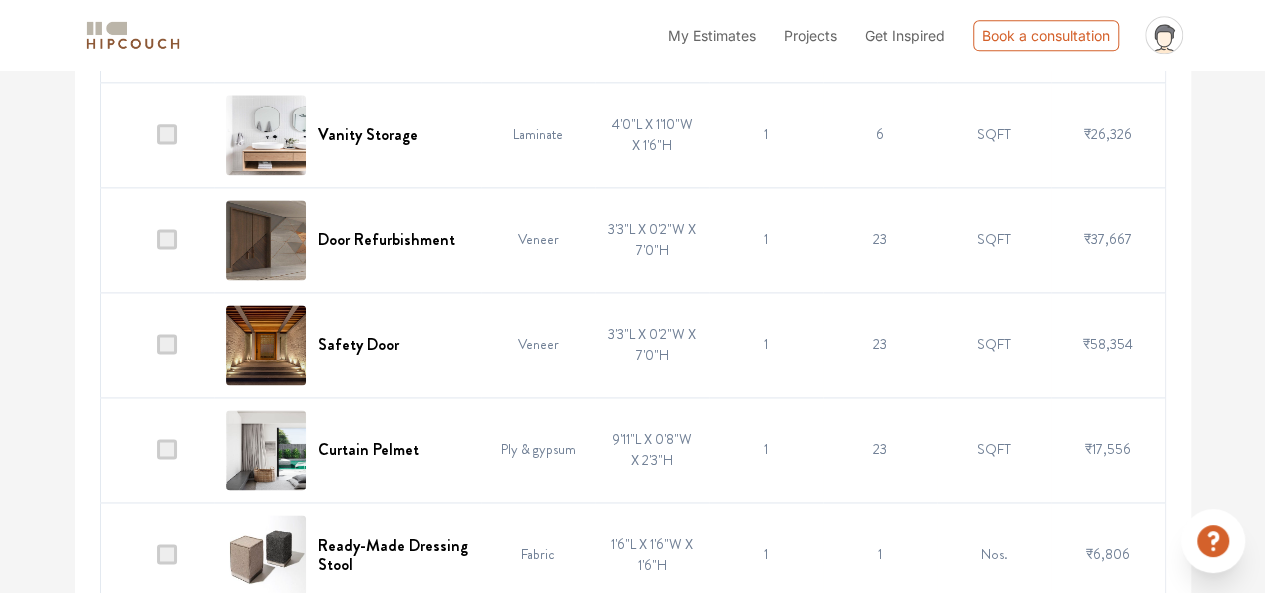 scroll, scrollTop: 1302, scrollLeft: 0, axis: vertical 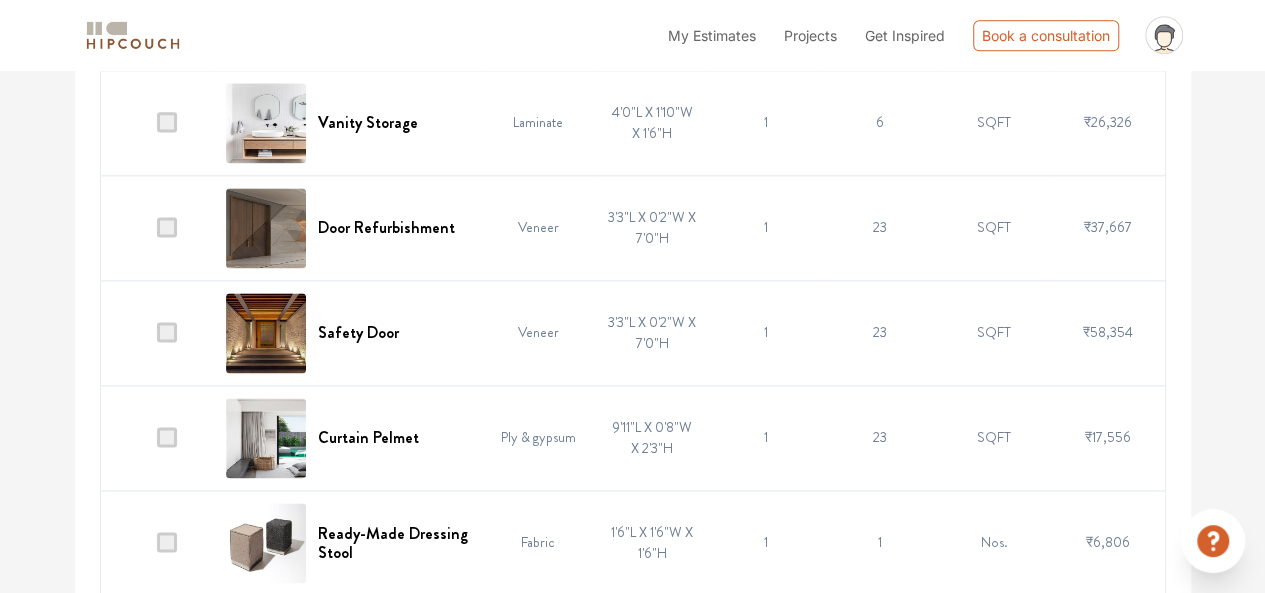 click at bounding box center [167, 122] 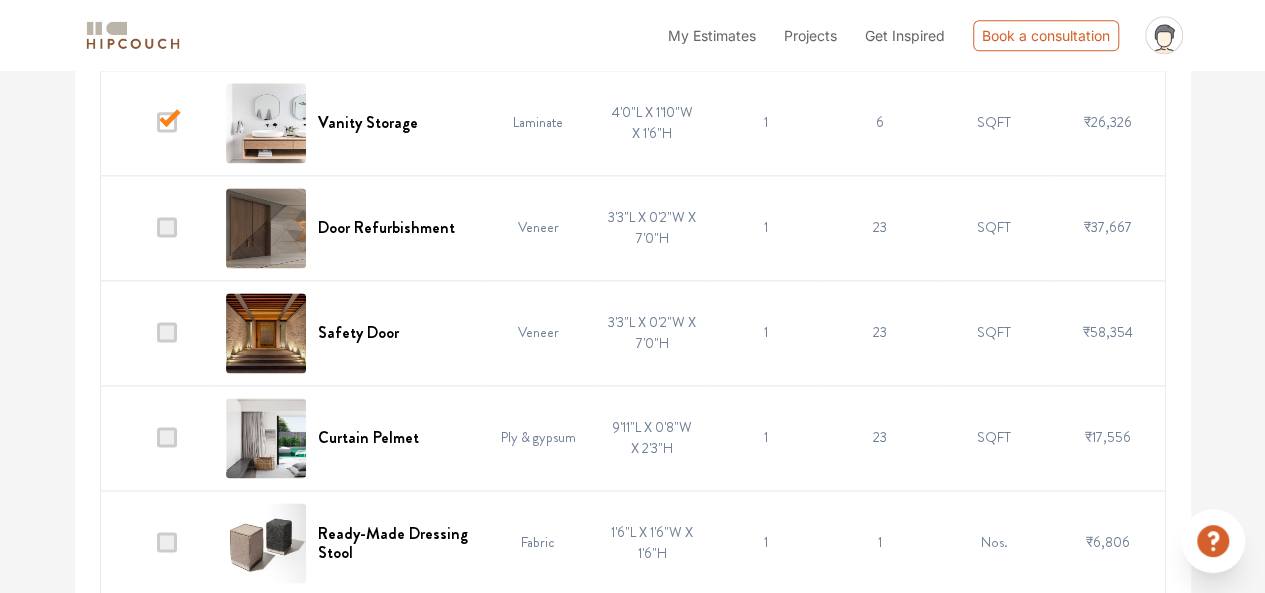 click at bounding box center [167, 332] 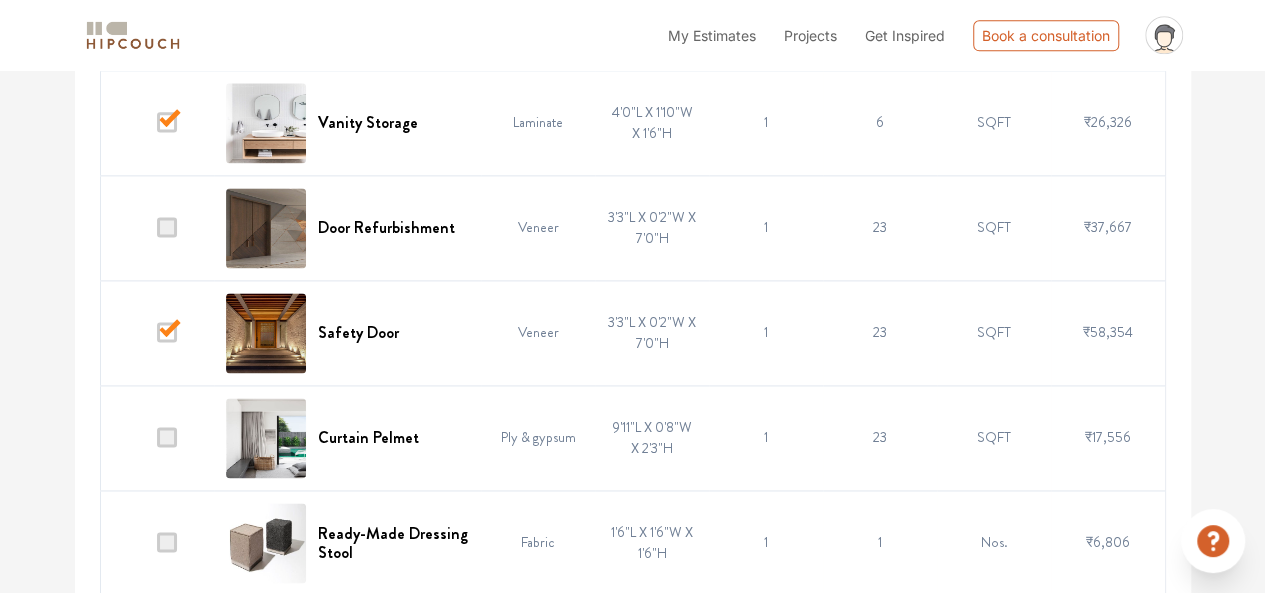 click at bounding box center [167, 437] 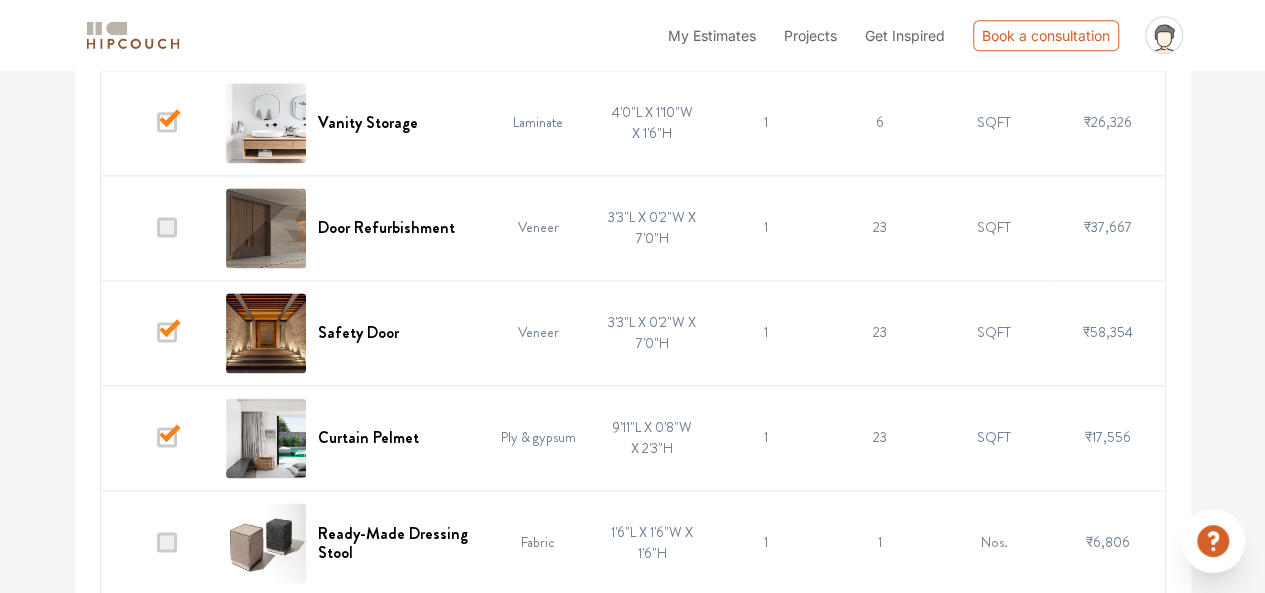 click at bounding box center [167, 542] 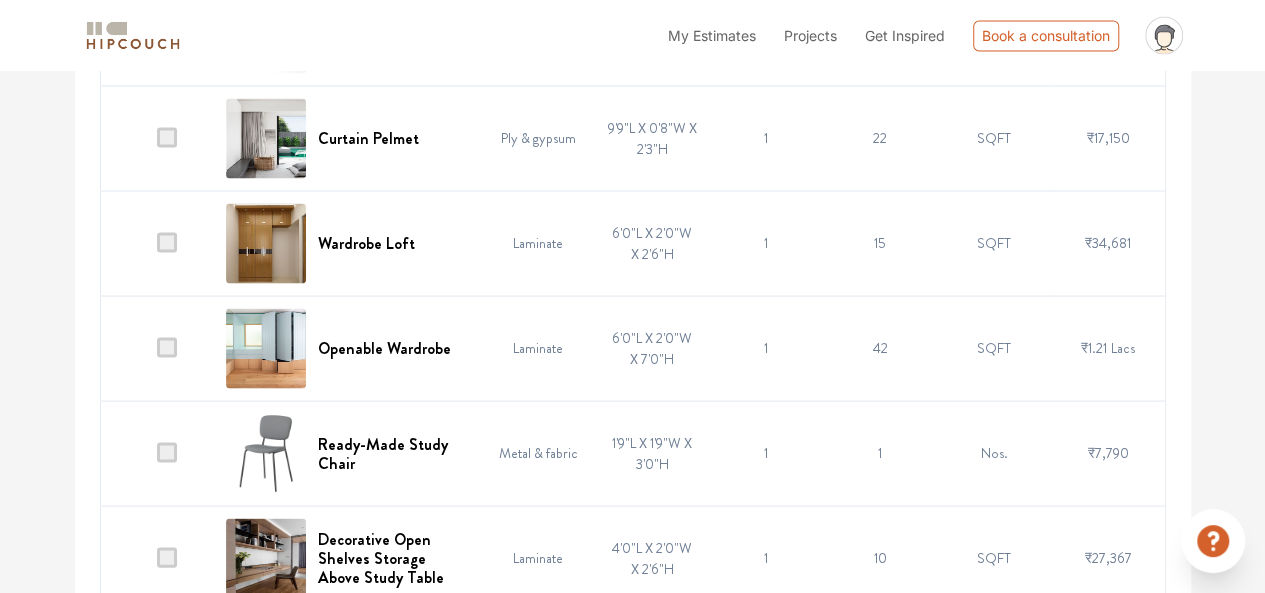 scroll, scrollTop: 1816, scrollLeft: 0, axis: vertical 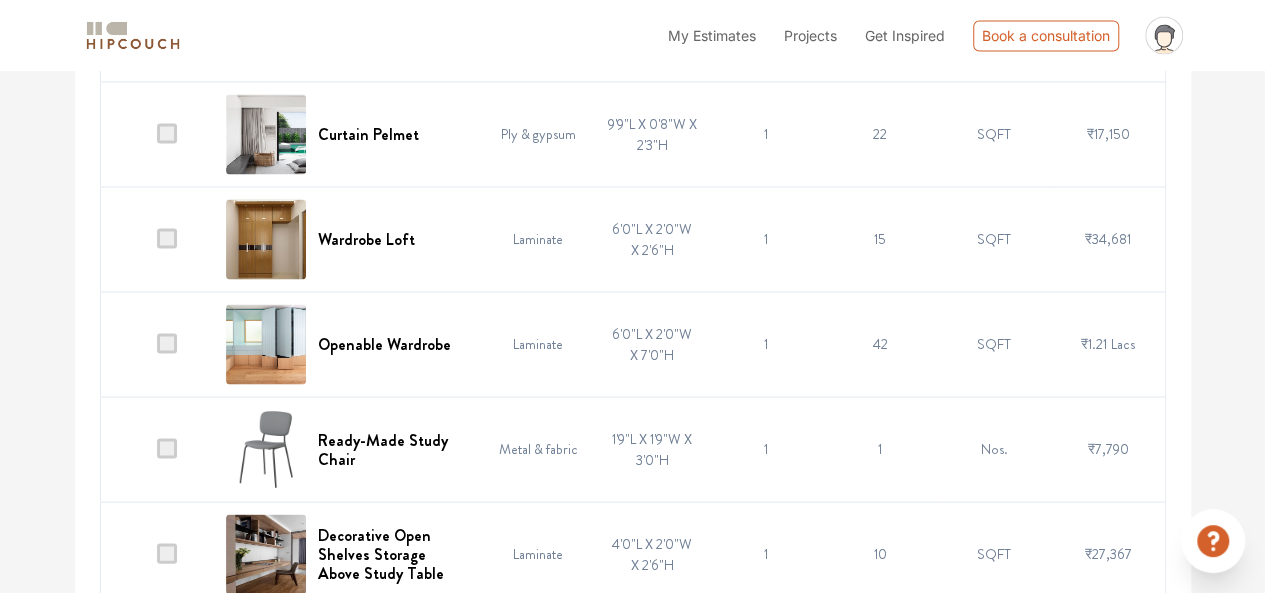 click at bounding box center (167, 133) 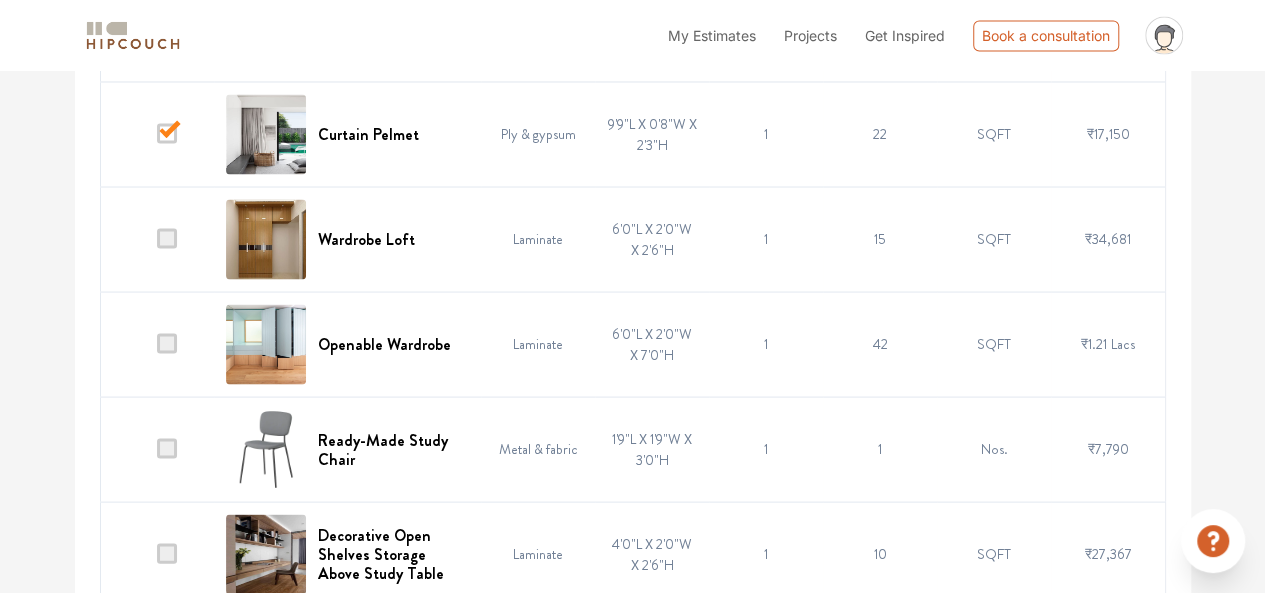 click at bounding box center (167, 343) 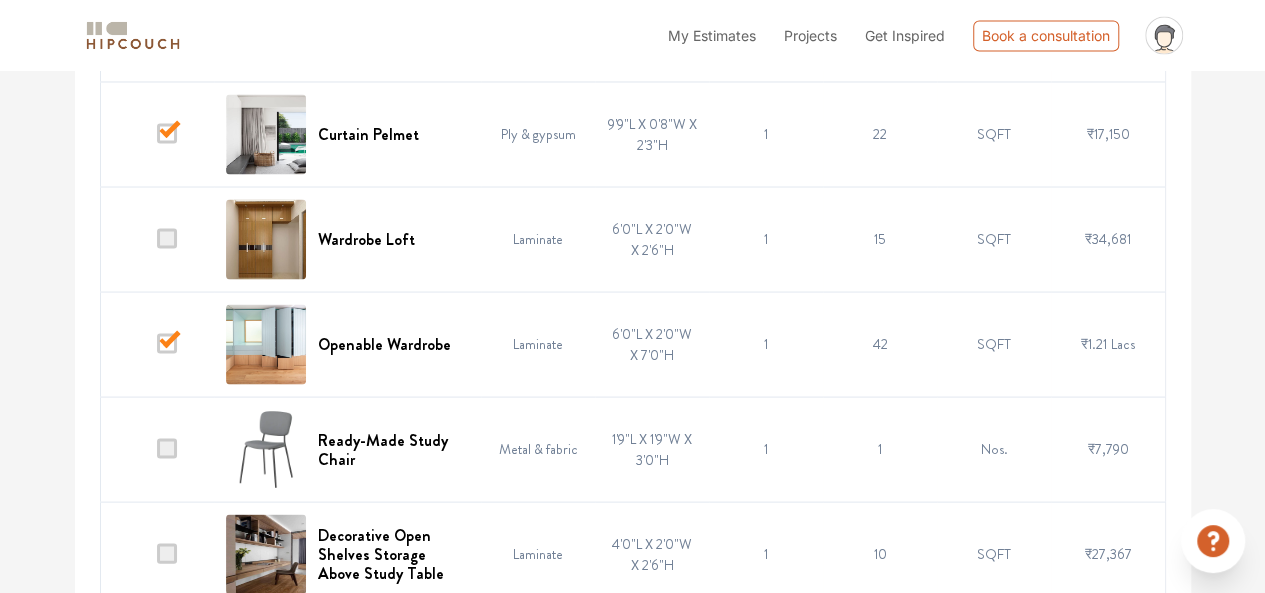 click at bounding box center (157, 448) 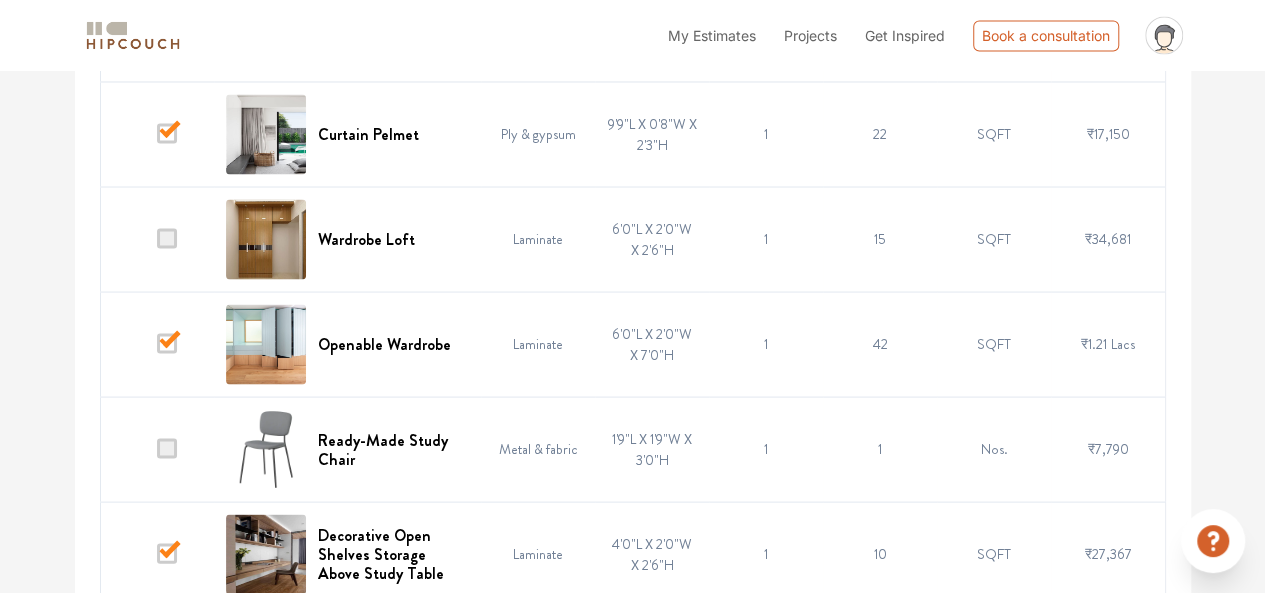 click at bounding box center [167, 448] 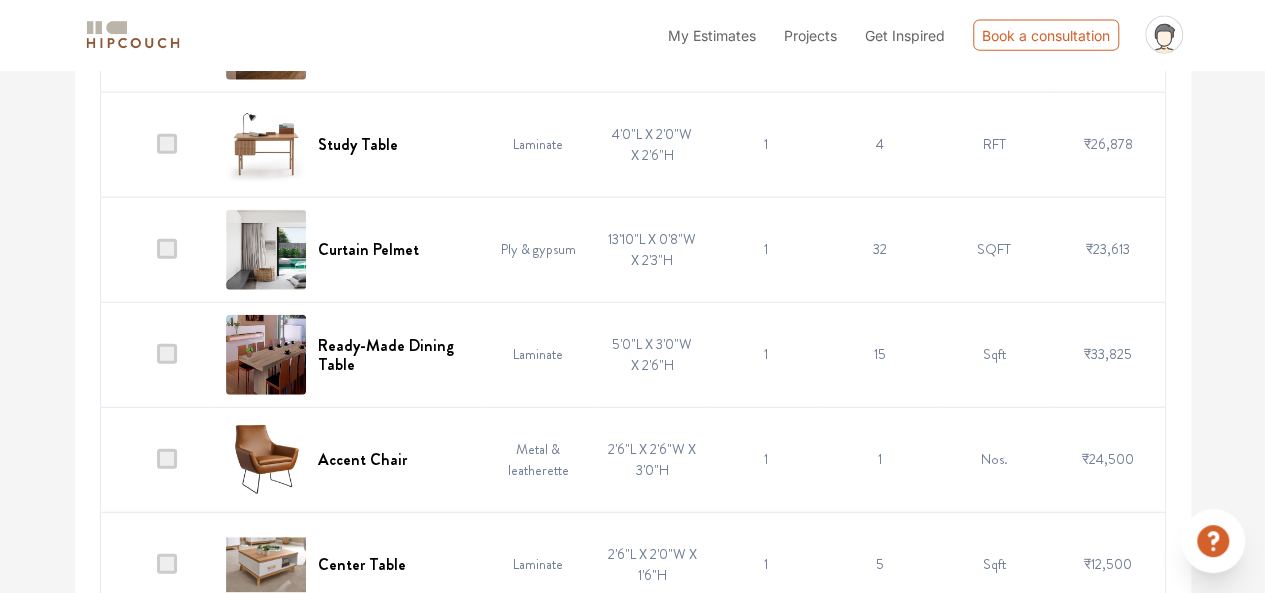 scroll, scrollTop: 2339, scrollLeft: 0, axis: vertical 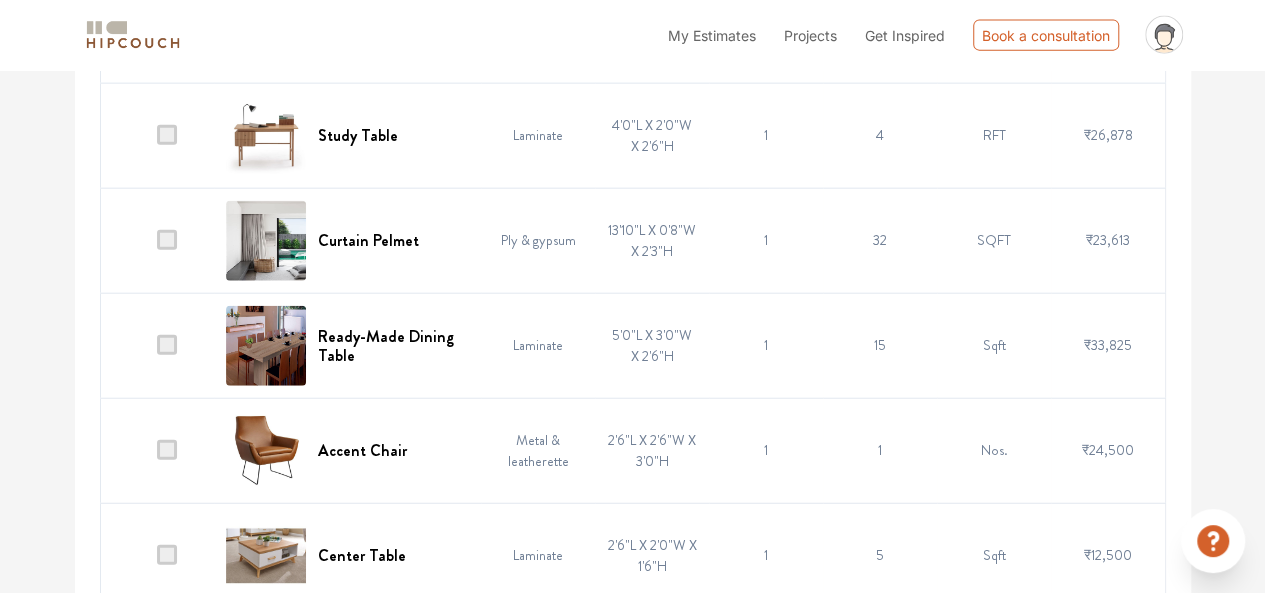click at bounding box center (167, 135) 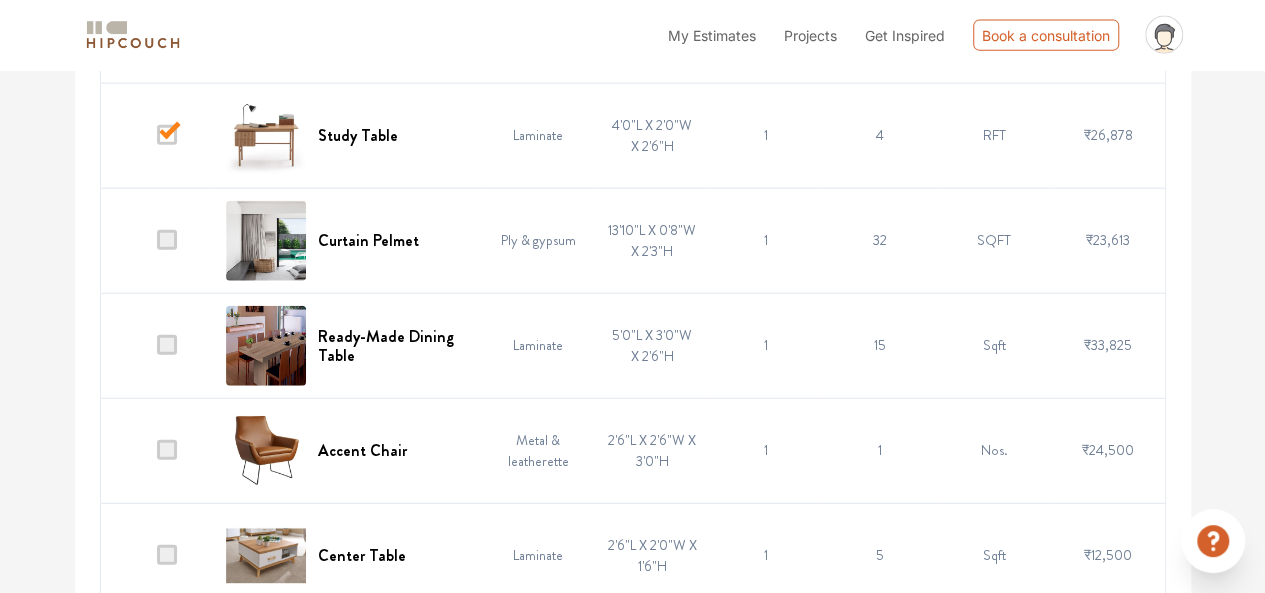 click at bounding box center [167, 240] 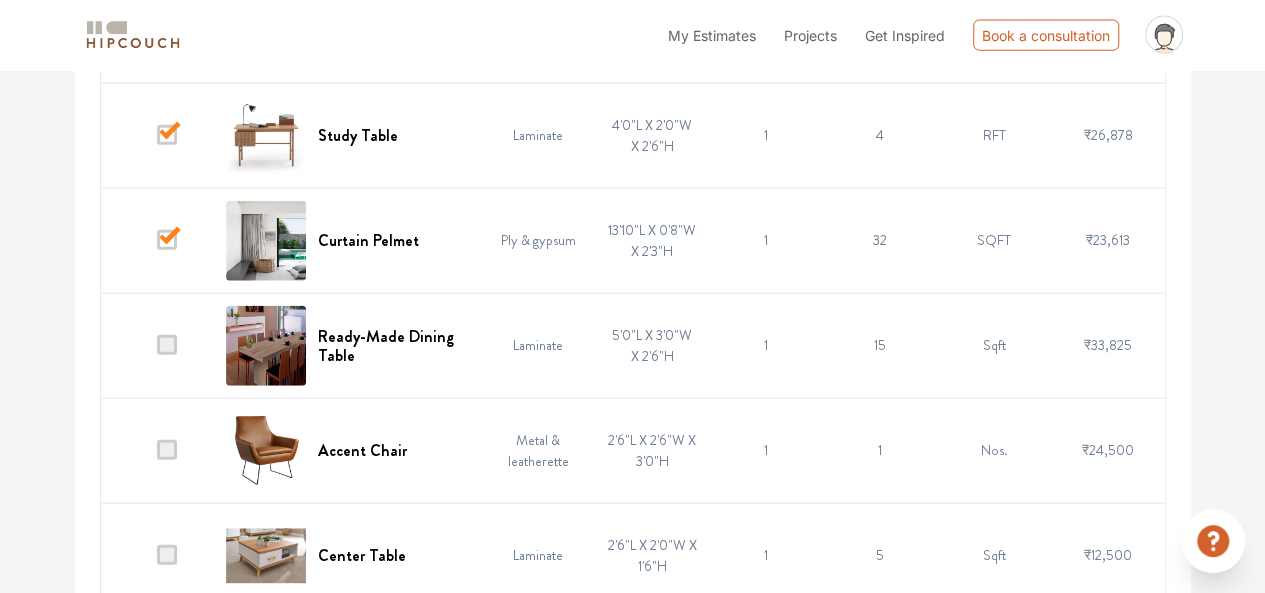 click at bounding box center [167, 345] 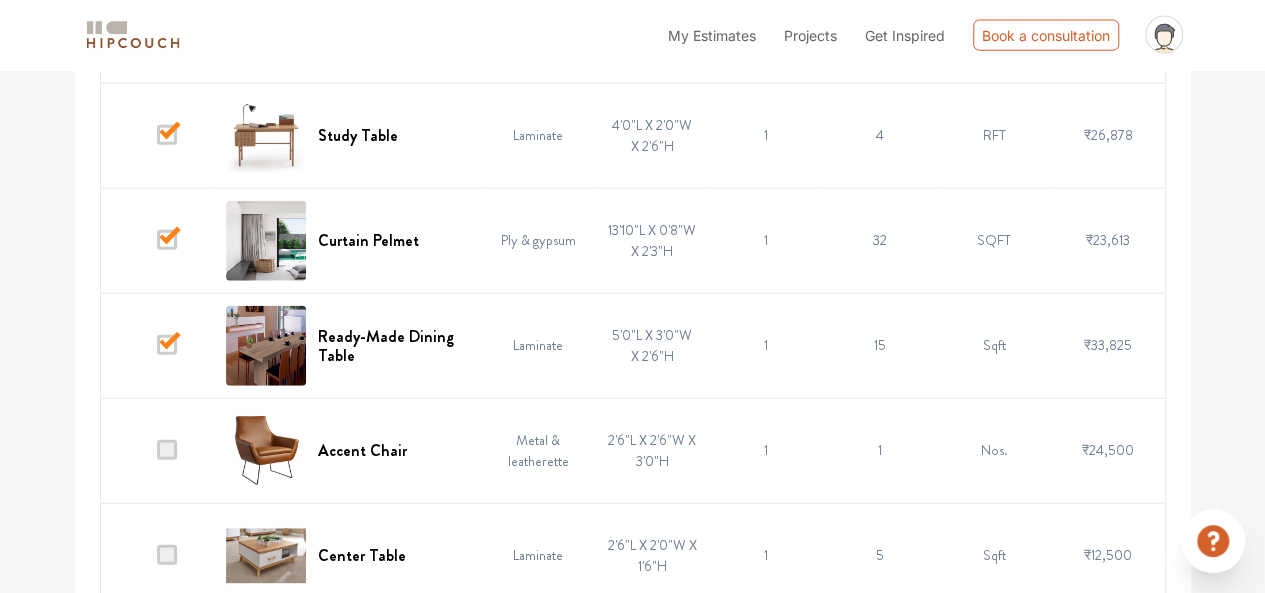 click at bounding box center [167, 450] 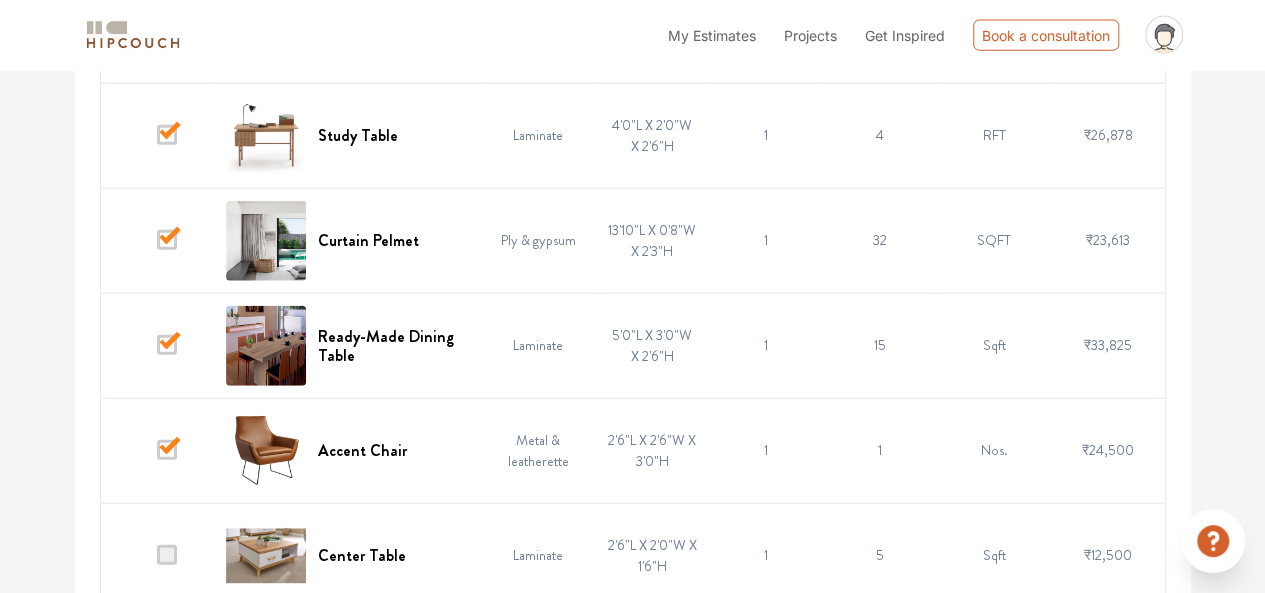 click at bounding box center (167, 555) 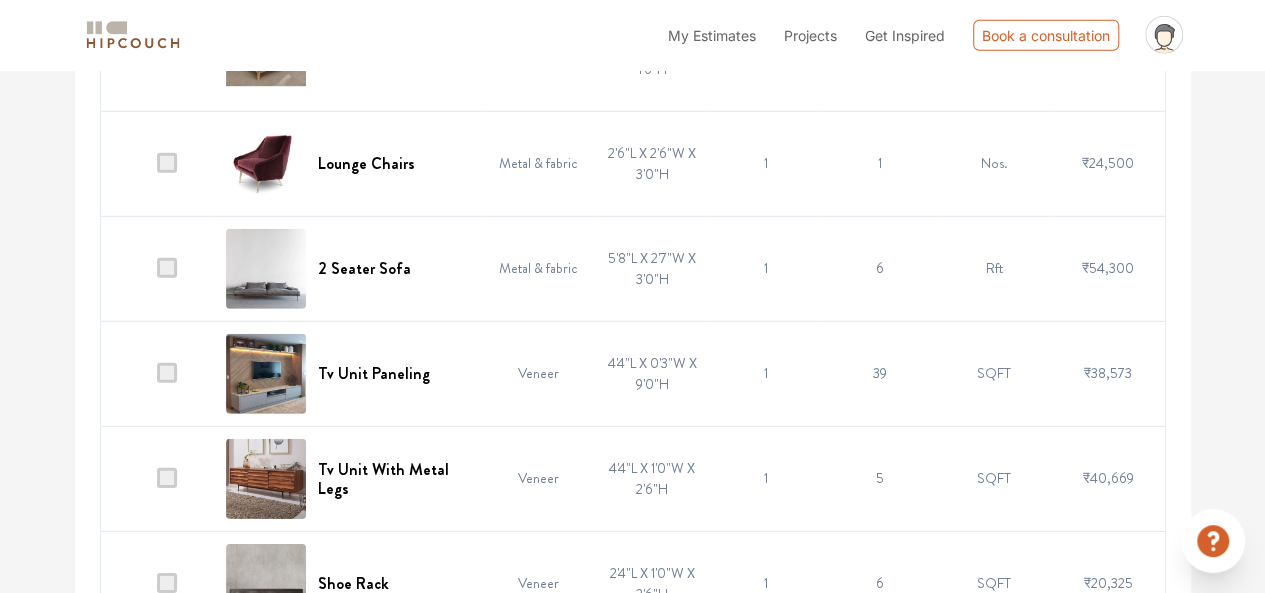 scroll, scrollTop: 2853, scrollLeft: 0, axis: vertical 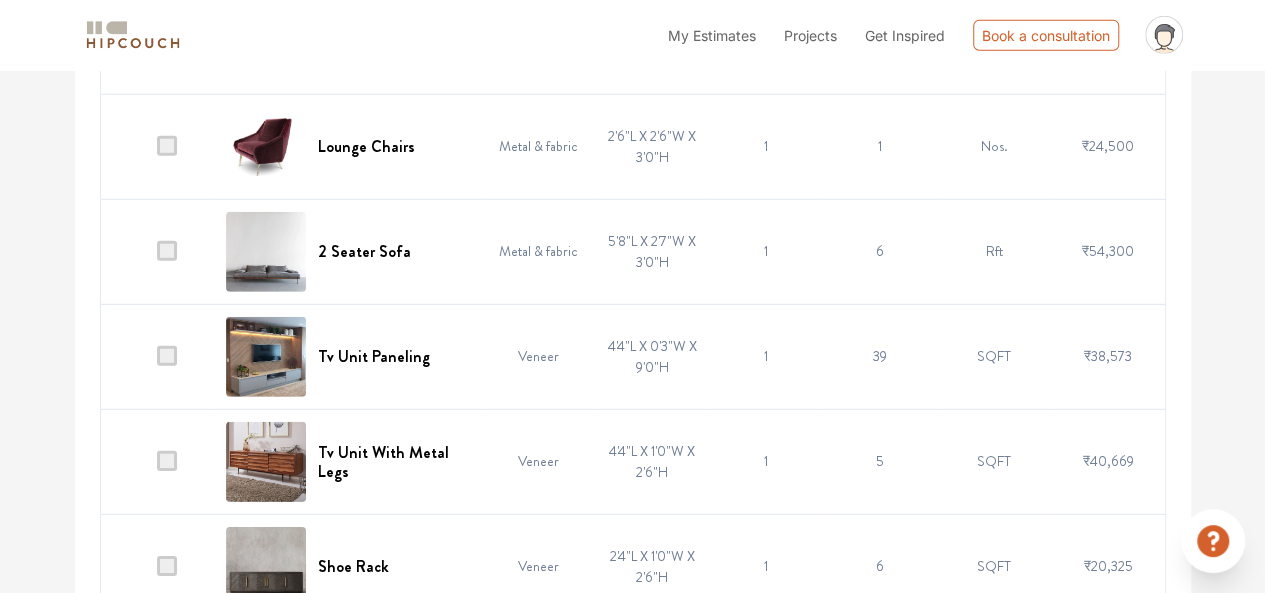 click at bounding box center (167, 146) 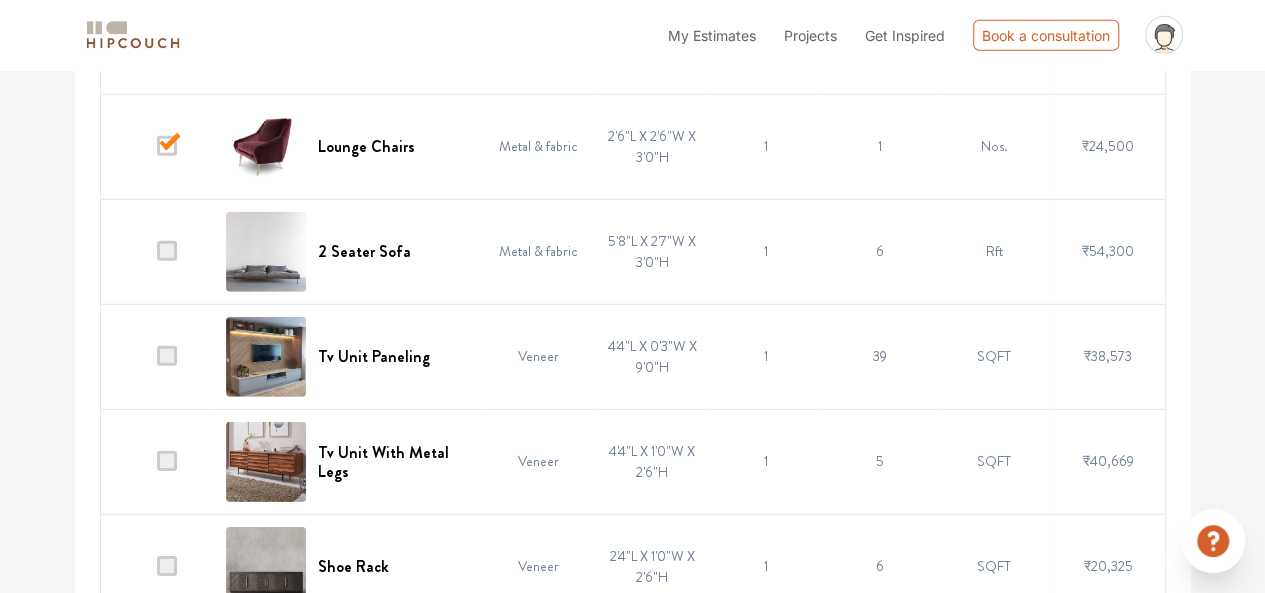 click at bounding box center [167, 251] 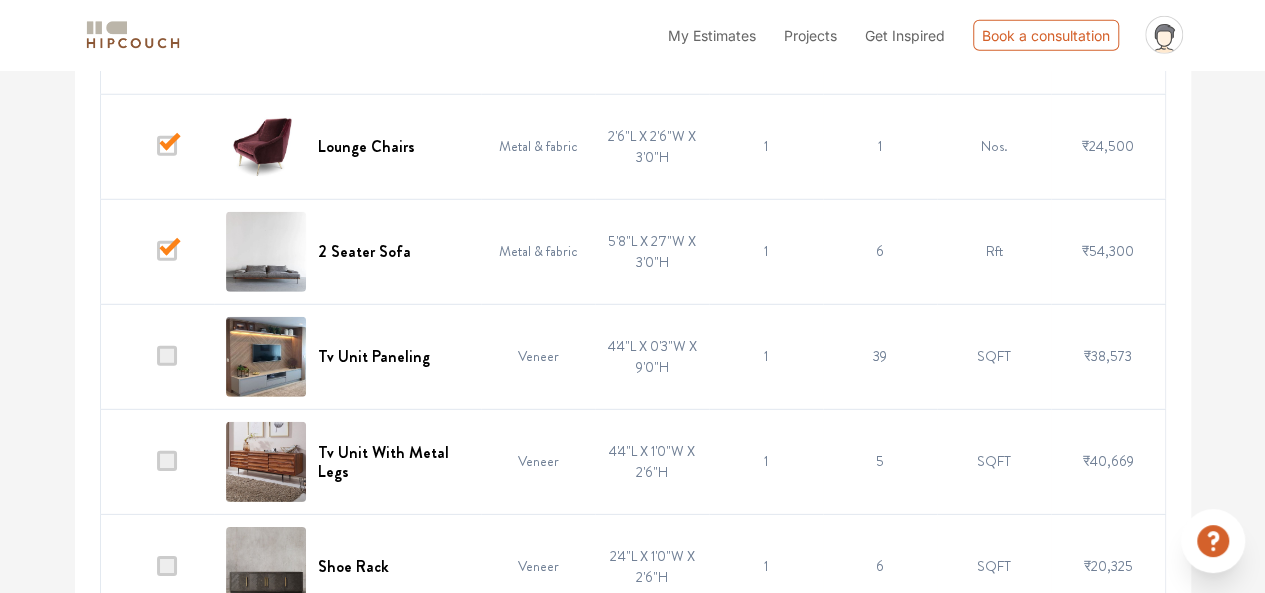 click at bounding box center (167, 356) 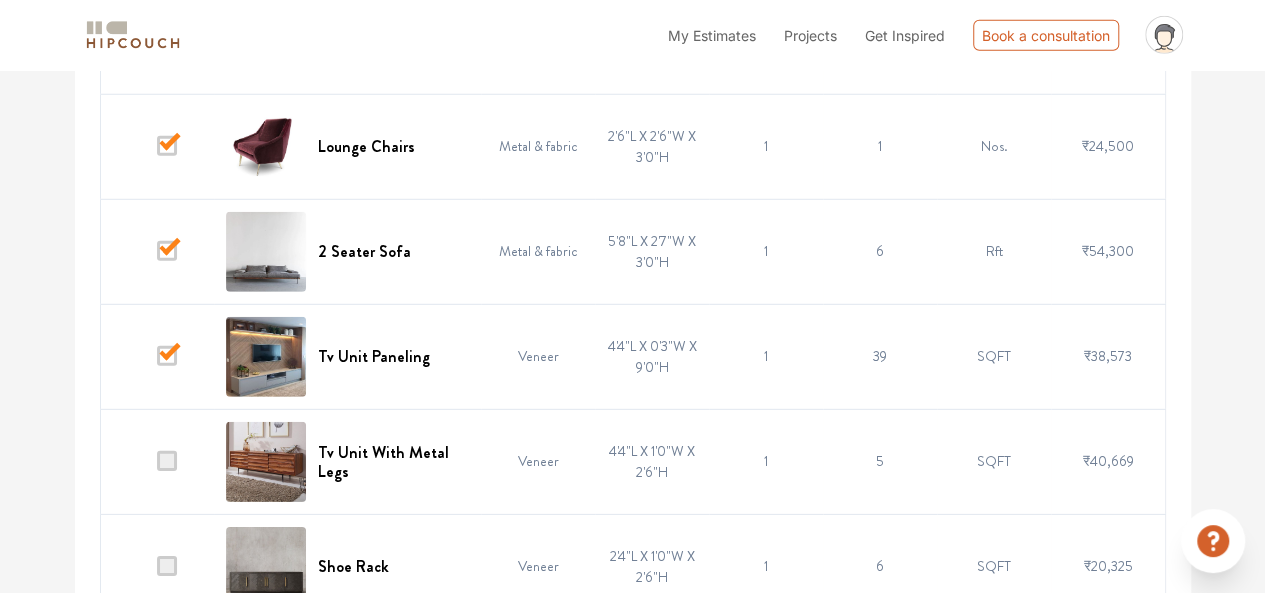 click at bounding box center [167, 461] 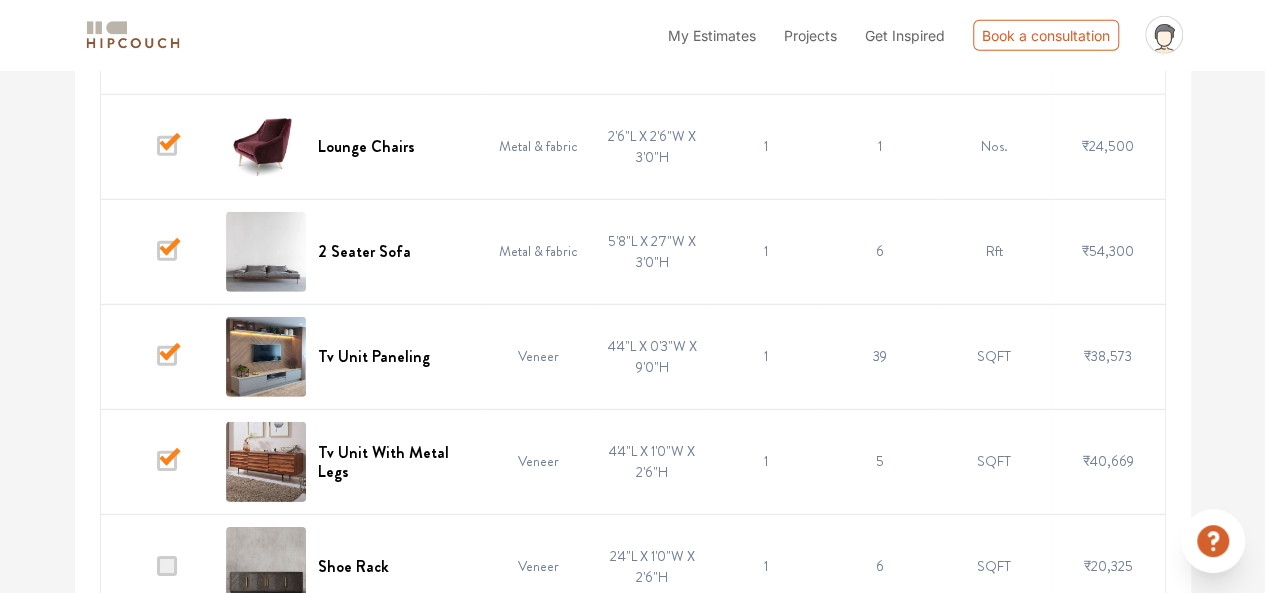 click at bounding box center (167, 566) 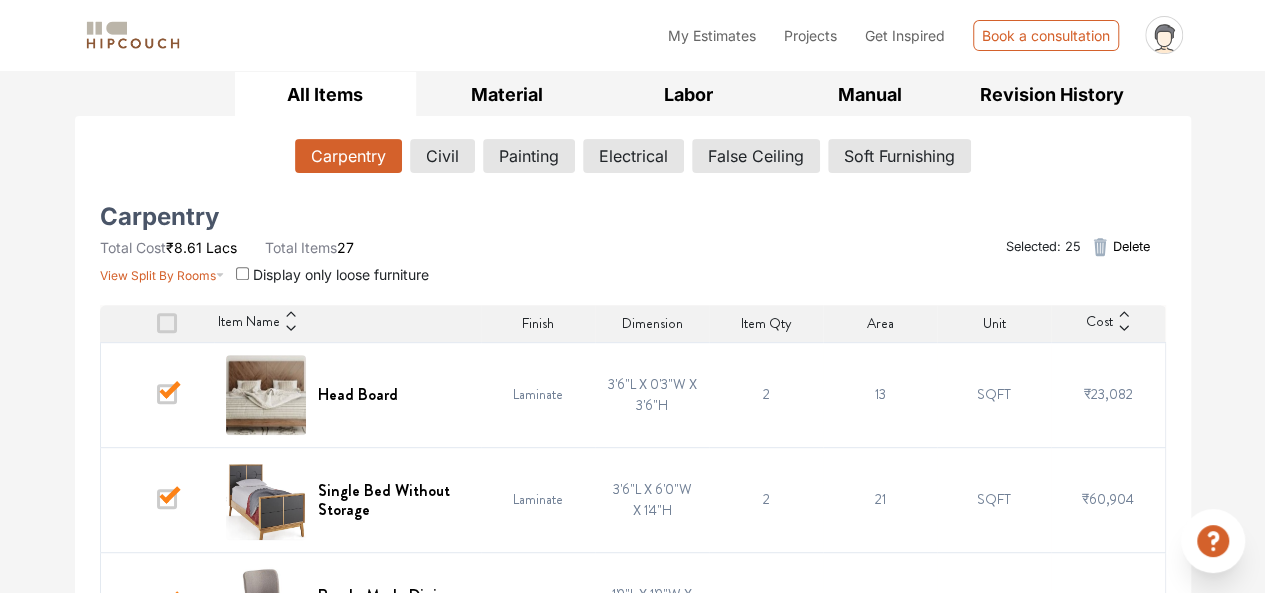 scroll, scrollTop: 270, scrollLeft: 0, axis: vertical 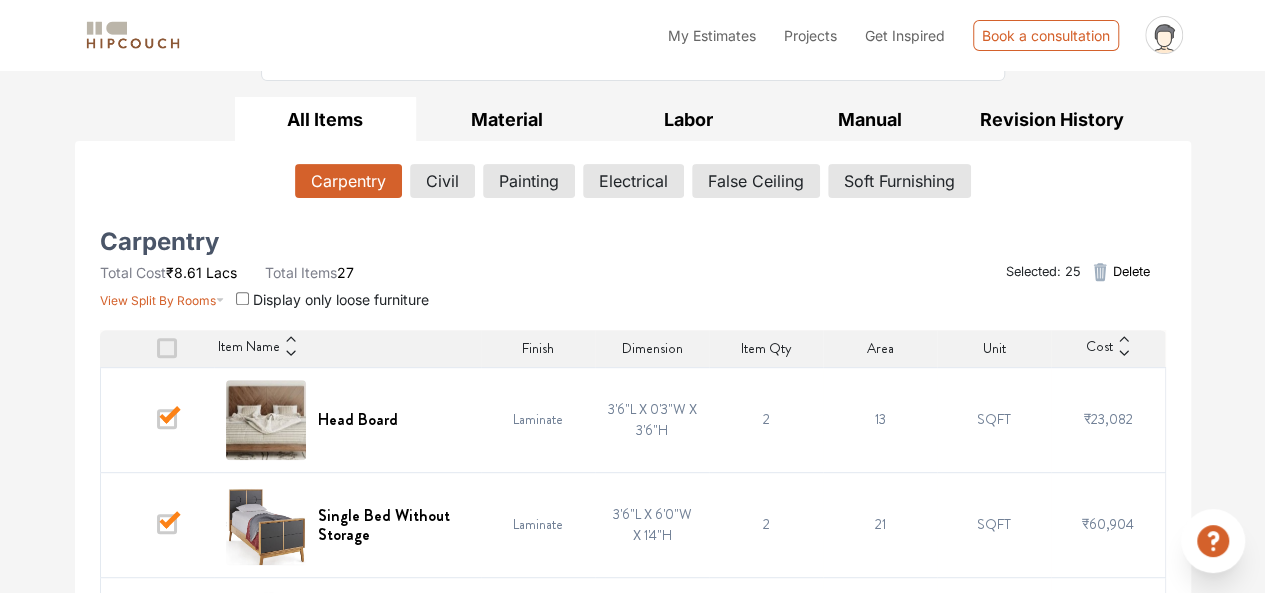 click on "Delete" at bounding box center [1130, 271] 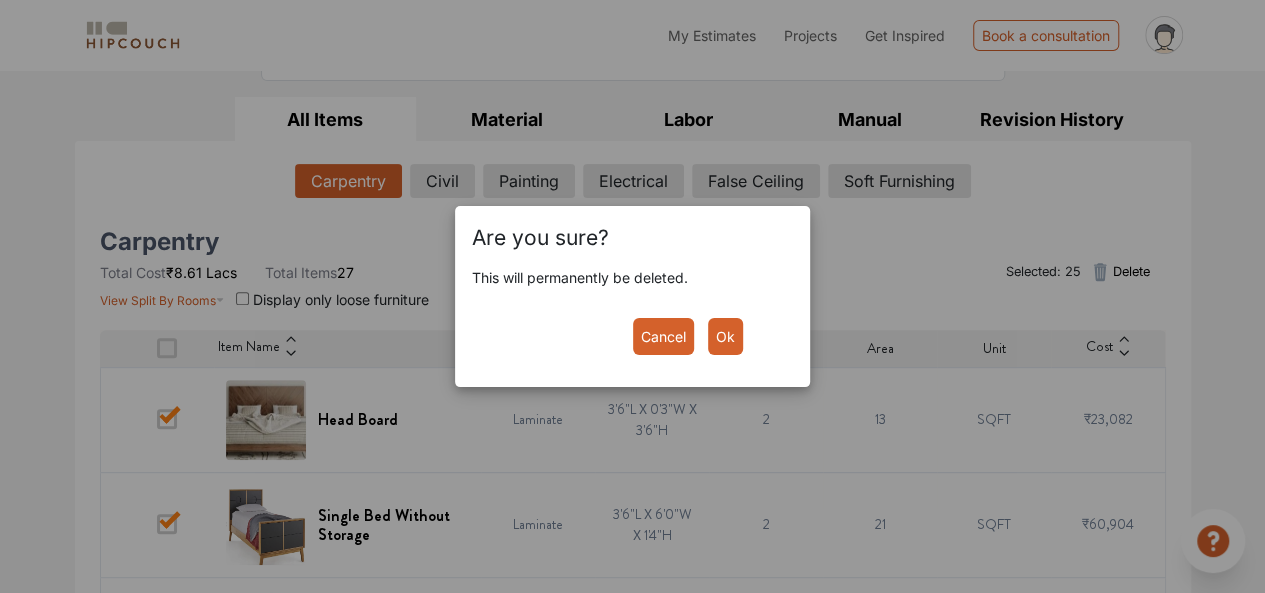click on "Ok" at bounding box center (725, 336) 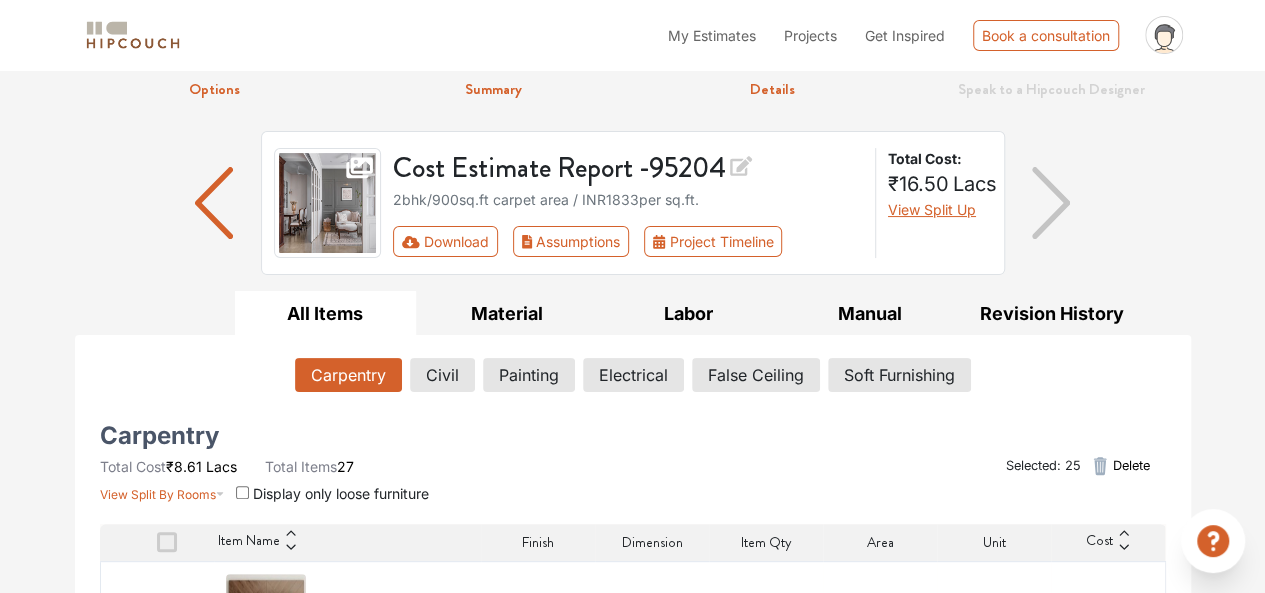 scroll, scrollTop: 0, scrollLeft: 0, axis: both 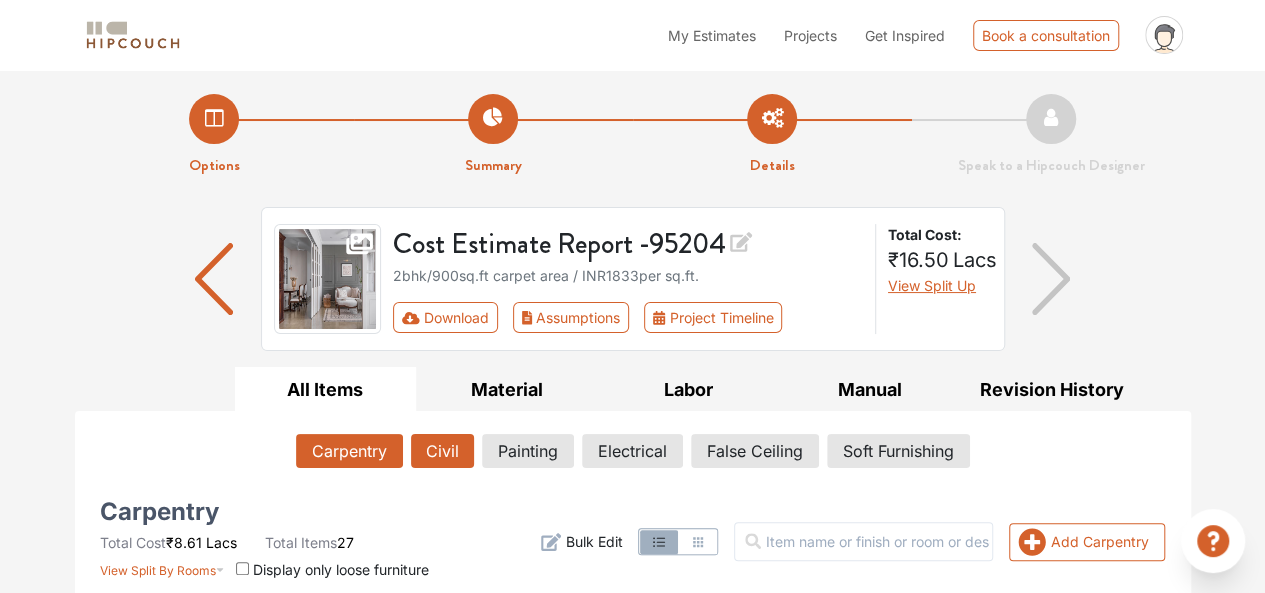 click on "Civil" at bounding box center (442, 451) 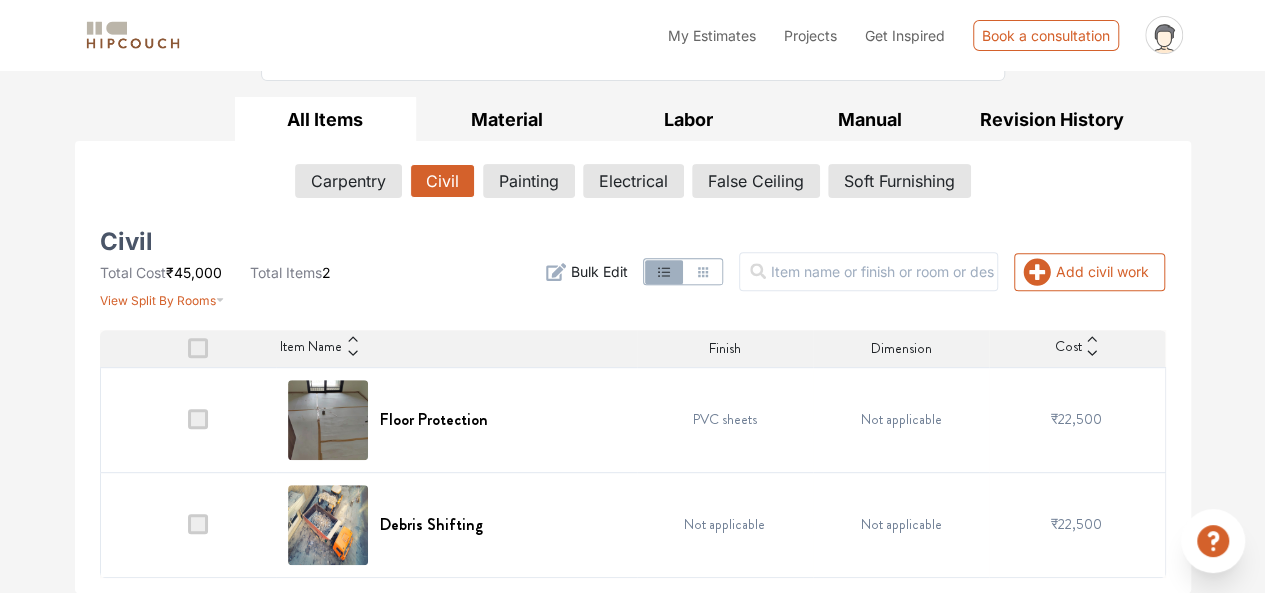 scroll, scrollTop: 268, scrollLeft: 0, axis: vertical 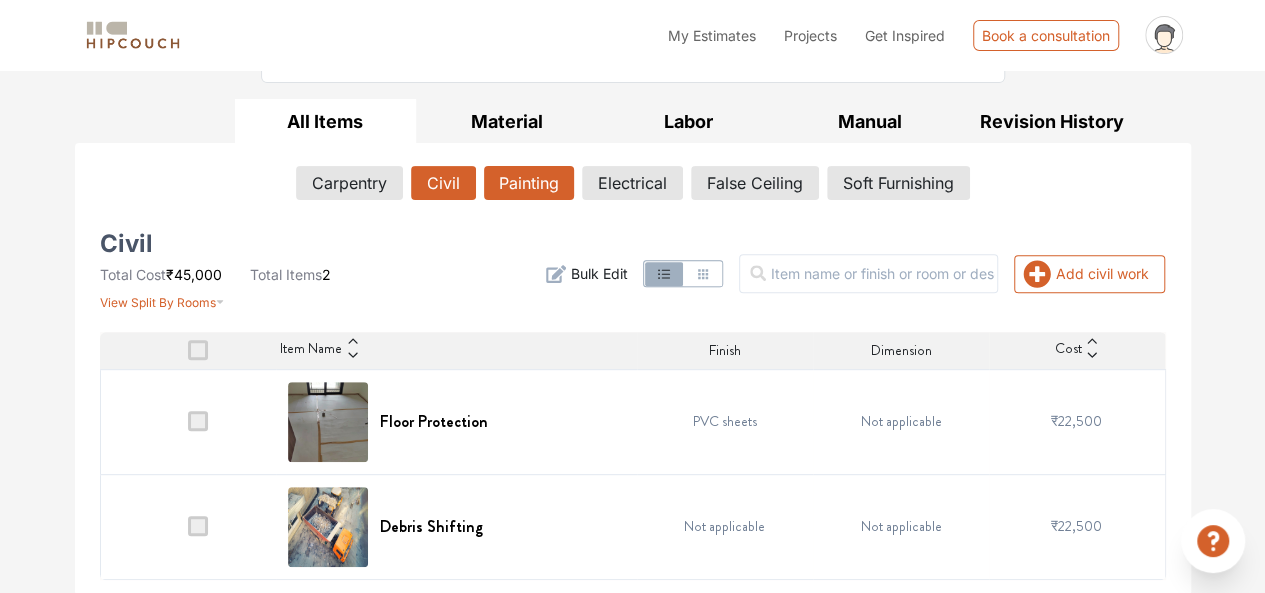 click on "Painting" at bounding box center [529, 183] 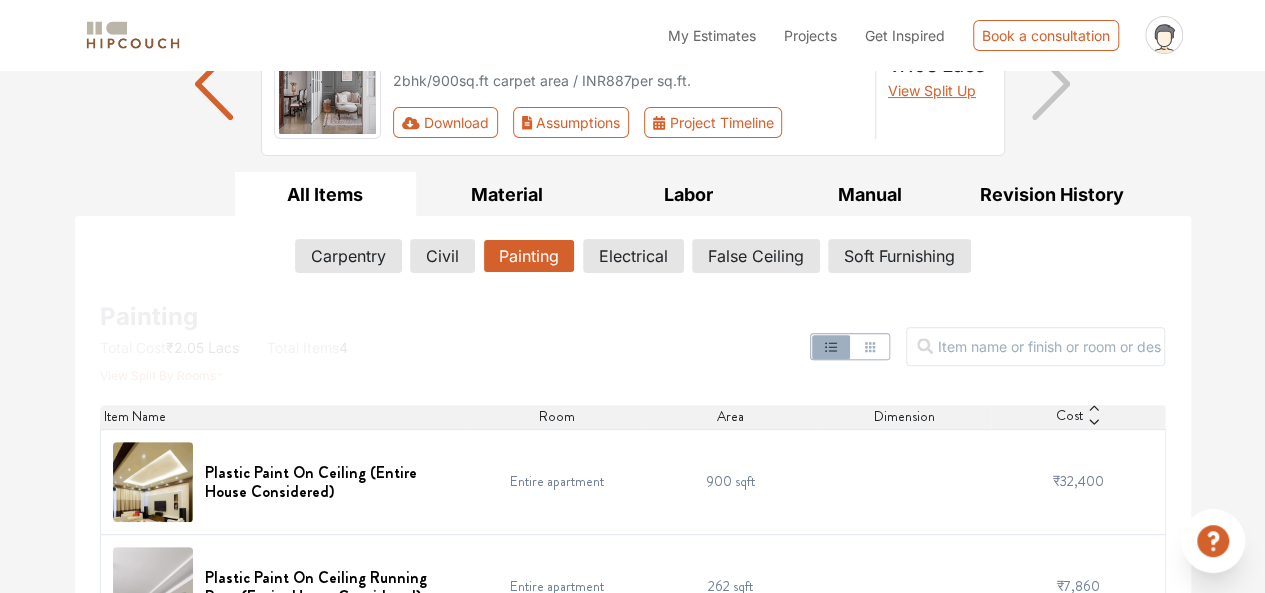 scroll, scrollTop: 192, scrollLeft: 0, axis: vertical 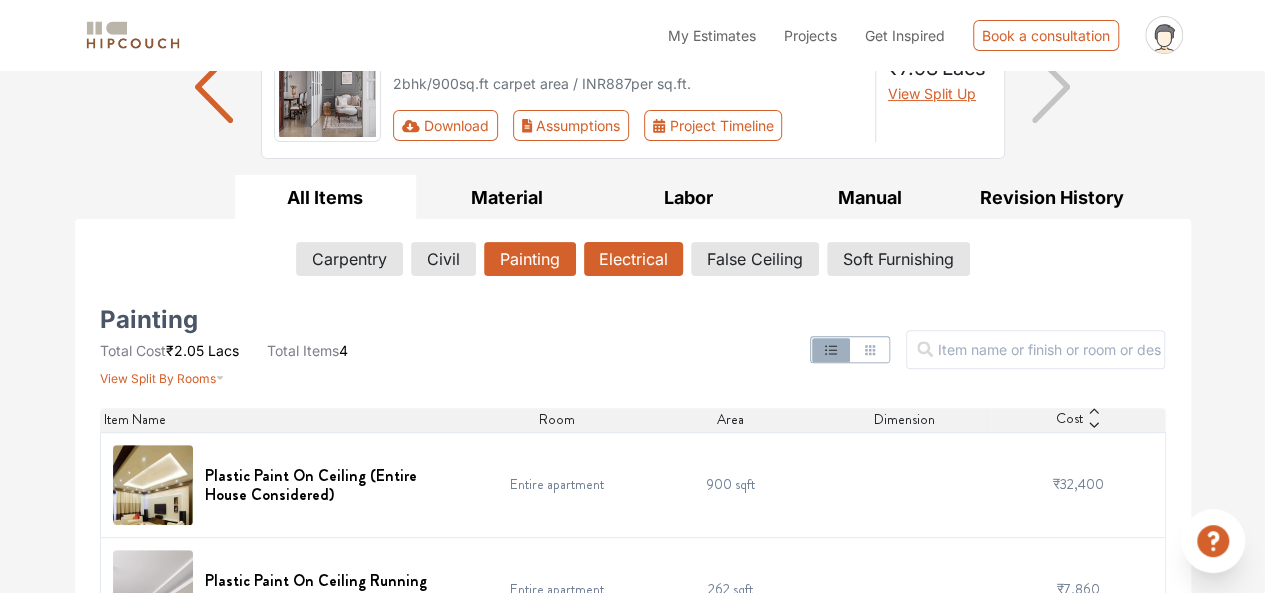click on "Electrical" at bounding box center (633, 259) 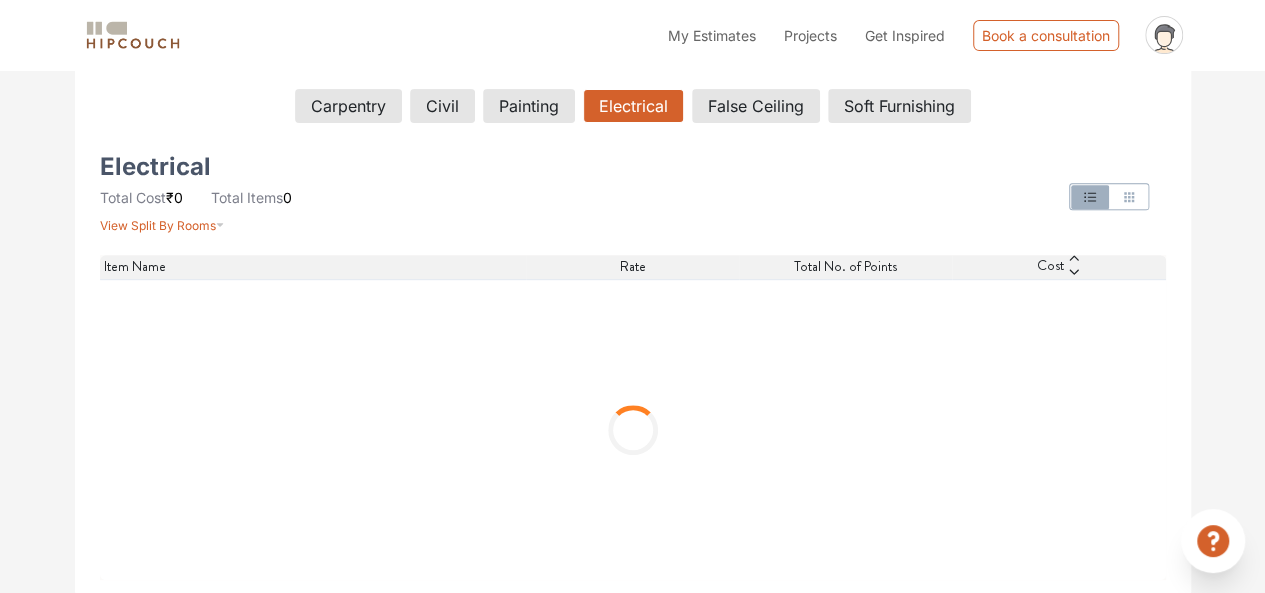 scroll, scrollTop: 150, scrollLeft: 0, axis: vertical 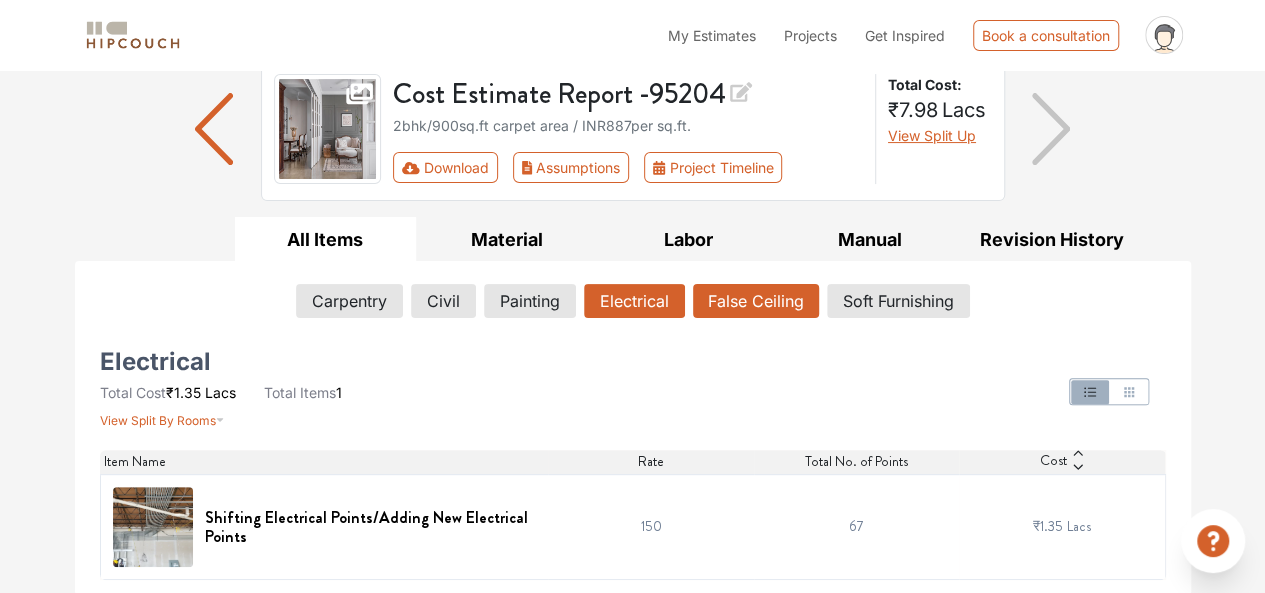 click on "False Ceiling" at bounding box center (756, 301) 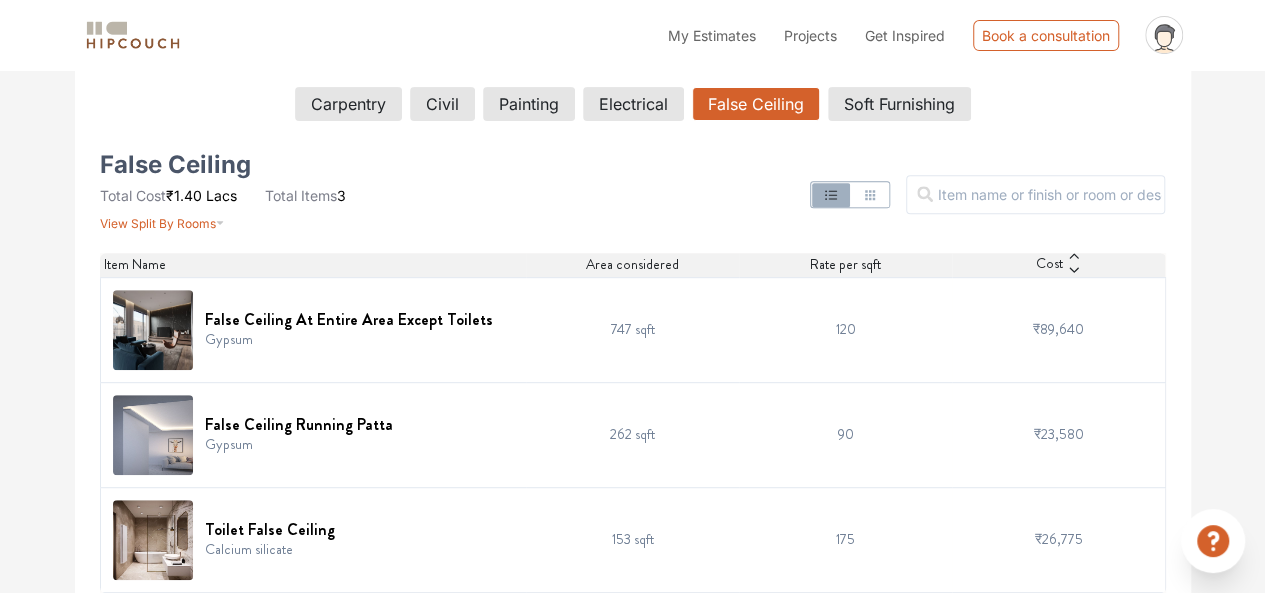 scroll, scrollTop: 359, scrollLeft: 0, axis: vertical 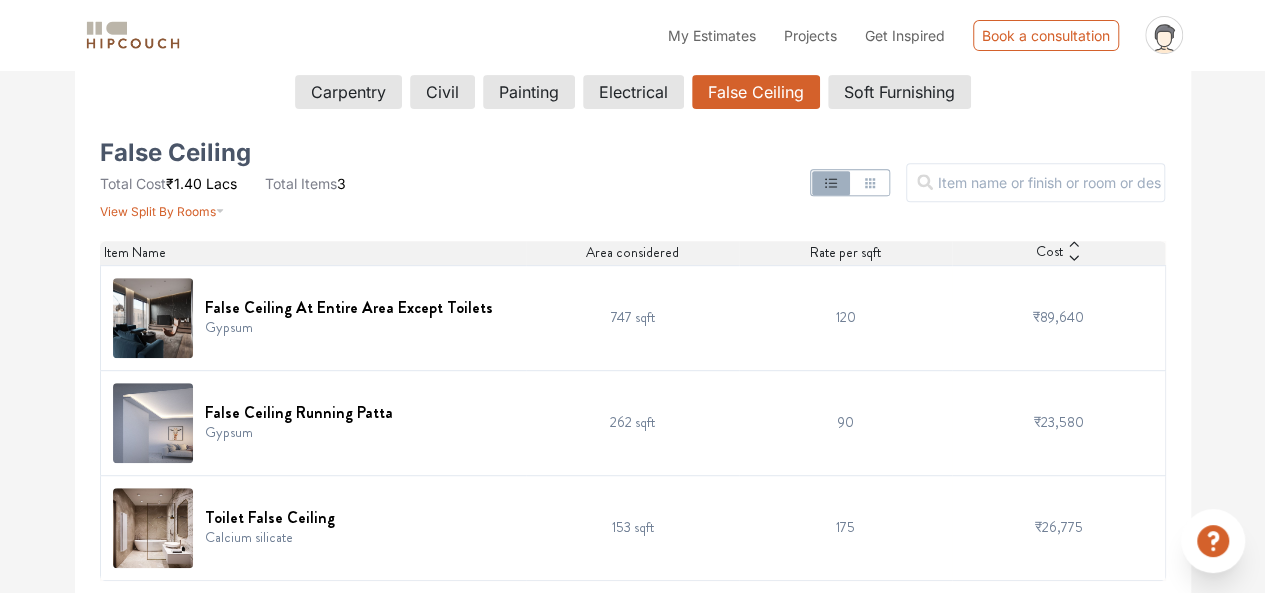 drag, startPoint x: 418, startPoint y: 301, endPoint x: 1038, endPoint y: 263, distance: 621.16345 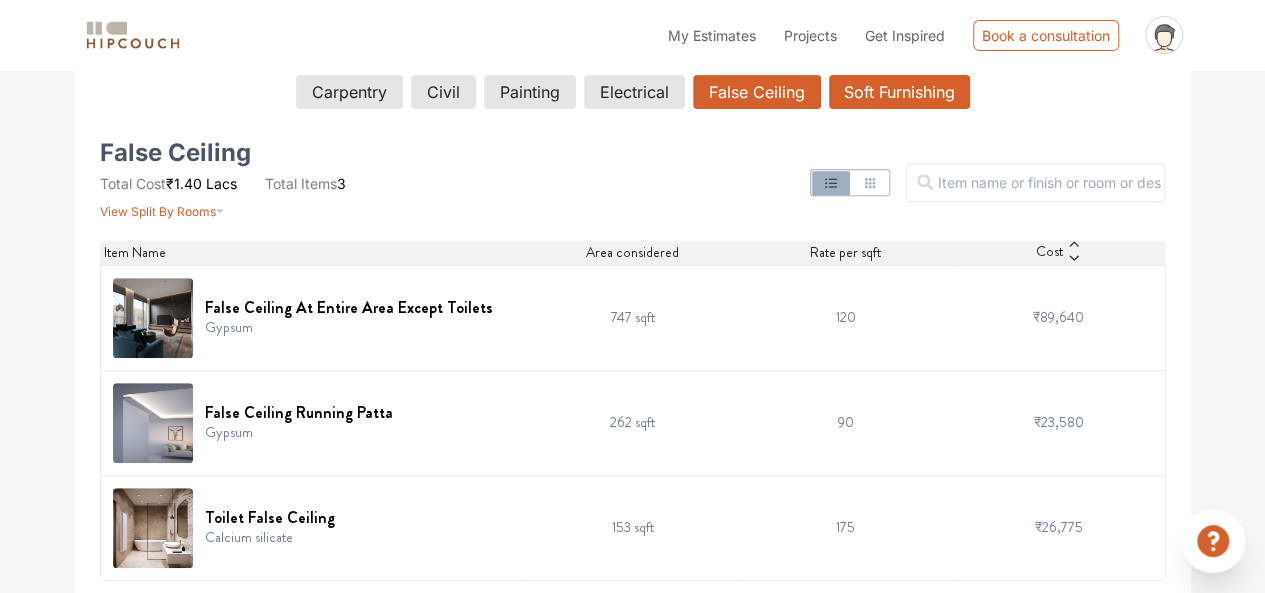 click on "Soft Furnishing" at bounding box center [899, 92] 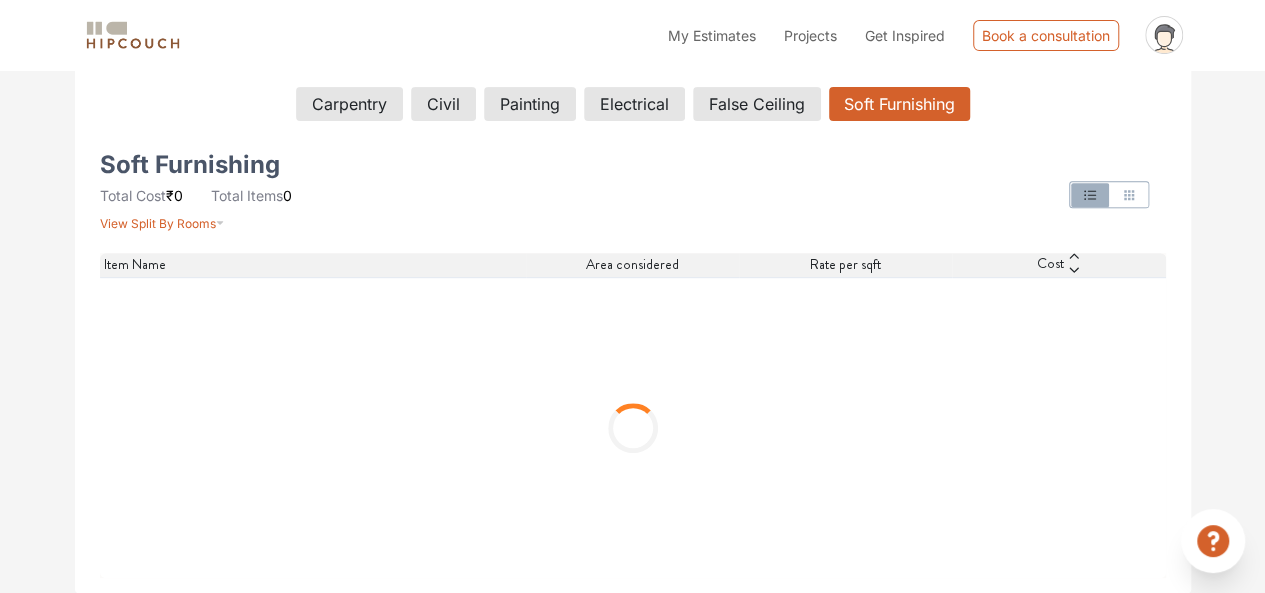 scroll, scrollTop: 150, scrollLeft: 0, axis: vertical 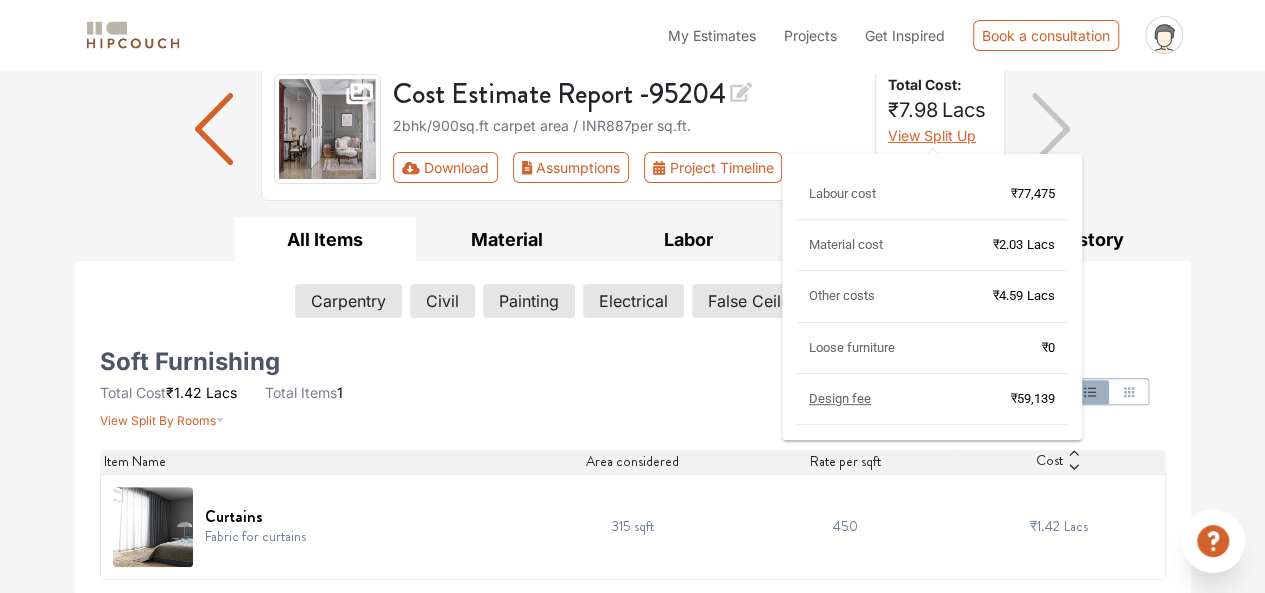 click on "View Split Up" at bounding box center [932, 135] 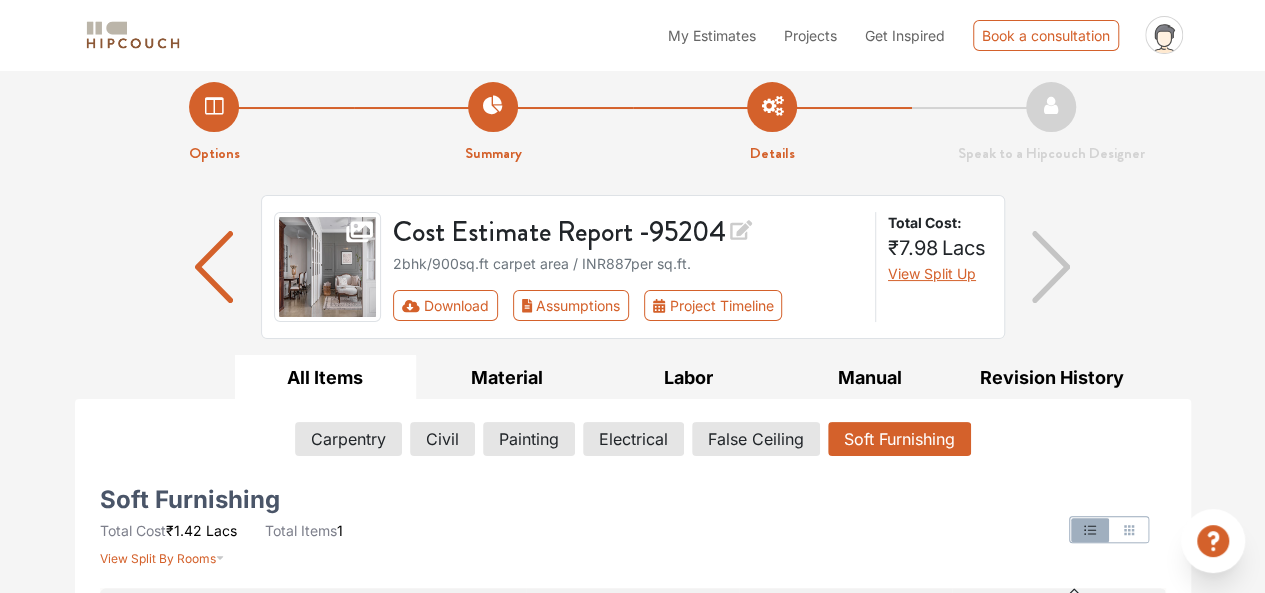 scroll, scrollTop: 0, scrollLeft: 0, axis: both 